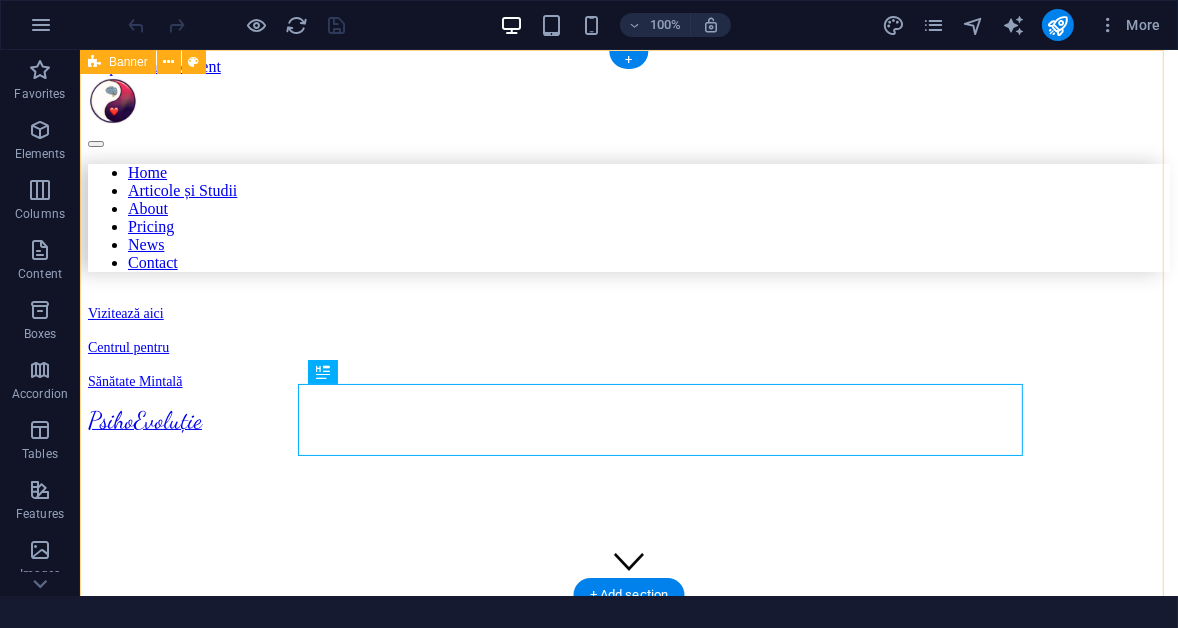 scroll, scrollTop: 0, scrollLeft: 0, axis: both 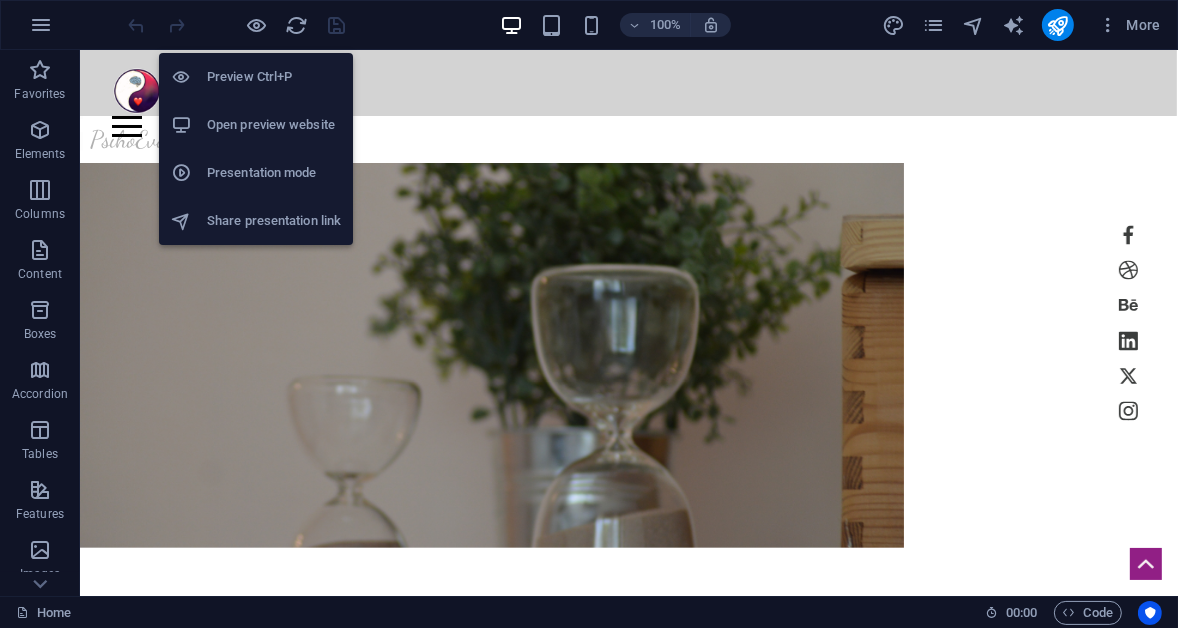 click on "Open preview website" at bounding box center [274, 125] 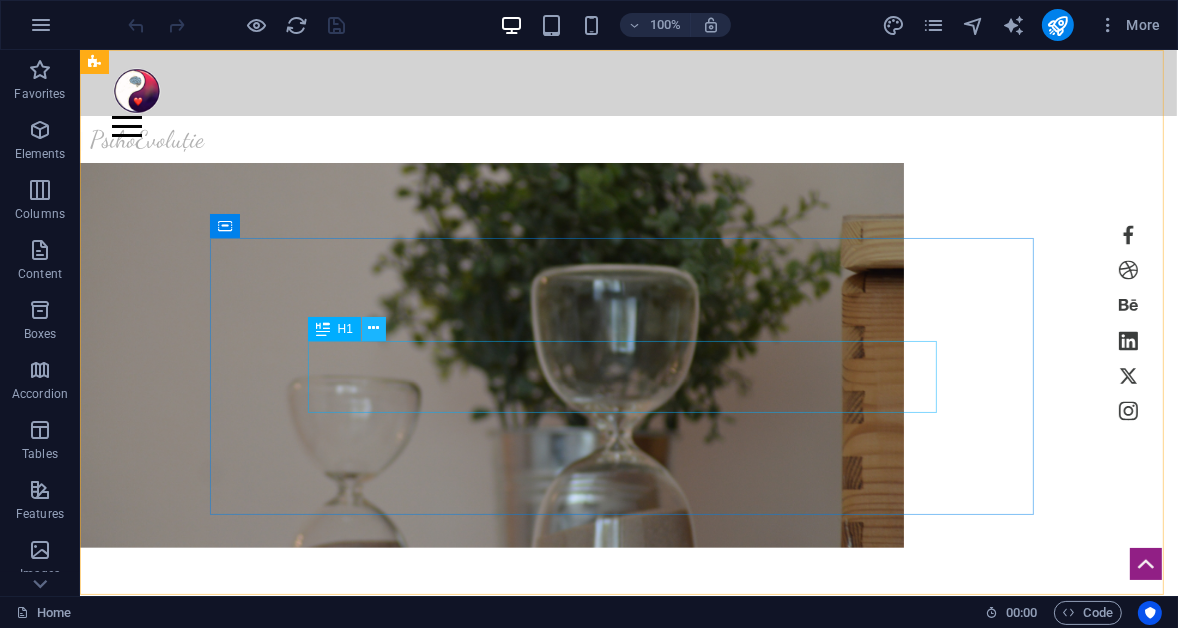 click at bounding box center (373, 328) 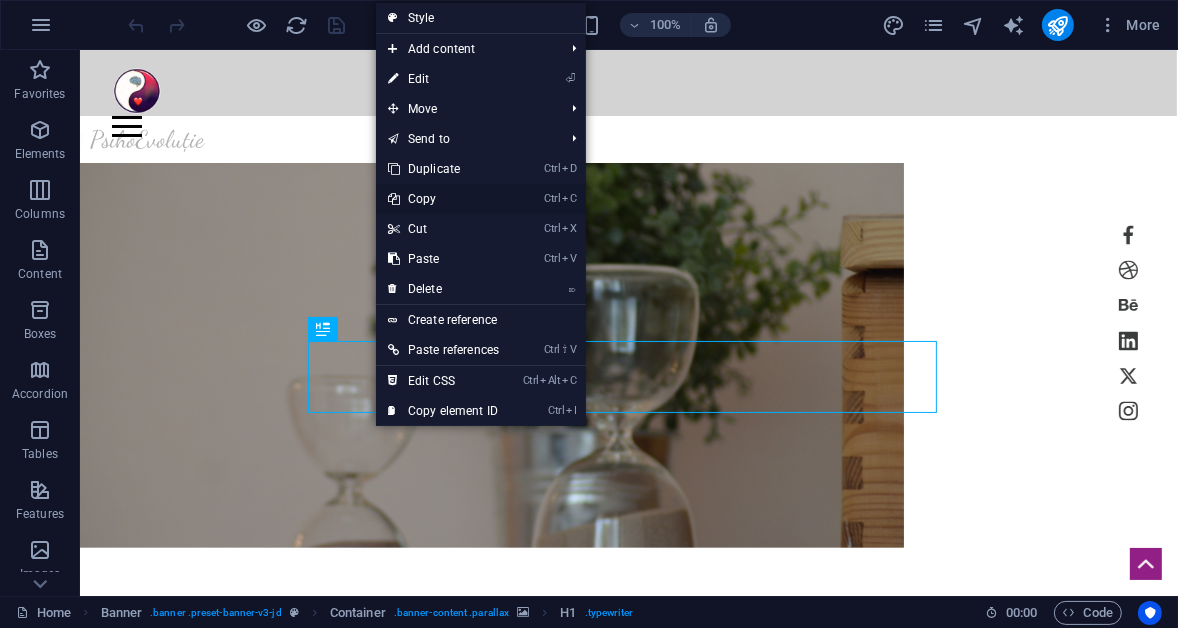 click on "Ctrl C  Copy" at bounding box center (443, 199) 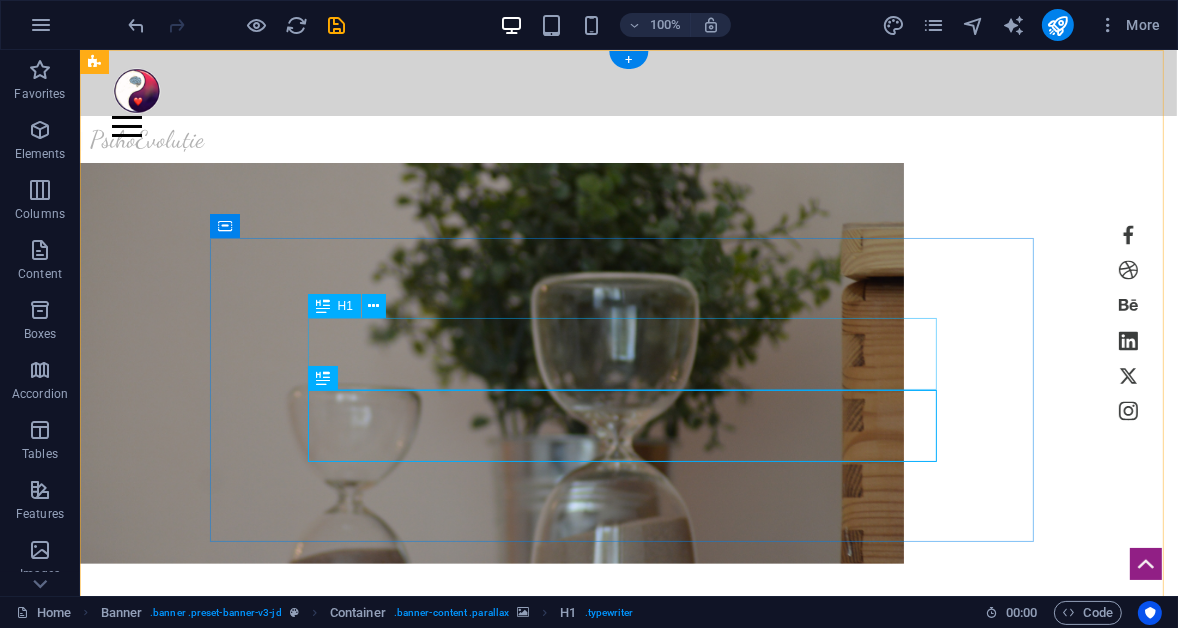 click on "​​​​​ Psiho Evoluție | recâștigă-ți starea de bine!" at bounding box center [491, 755] 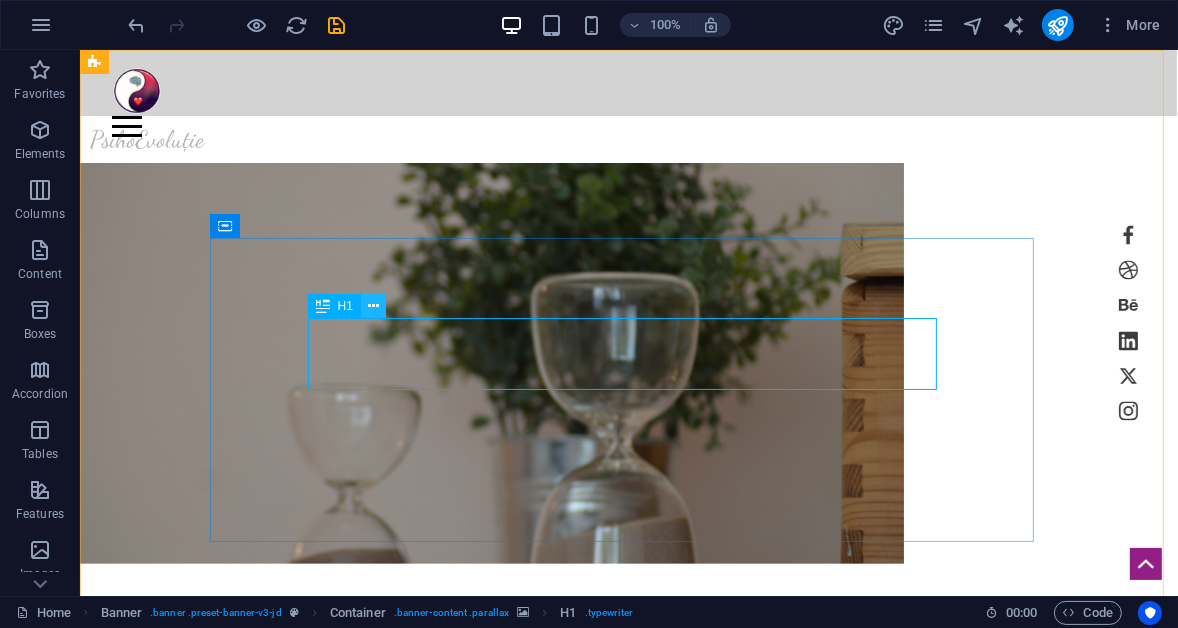 click at bounding box center [373, 306] 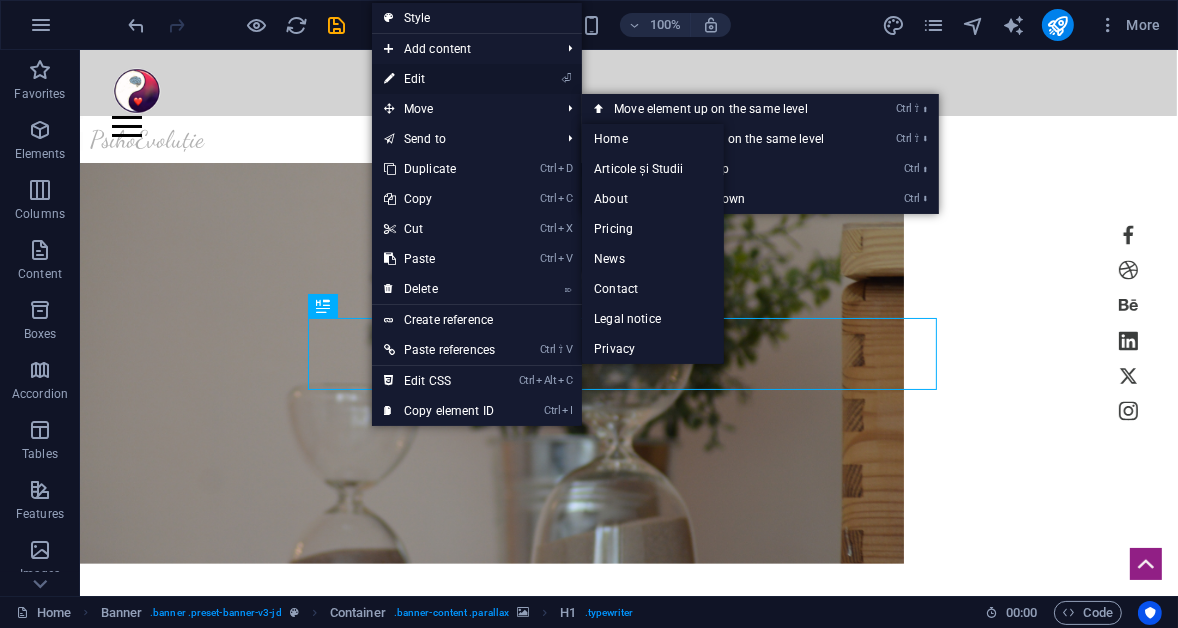 click on "⏎  Edit" at bounding box center [439, 79] 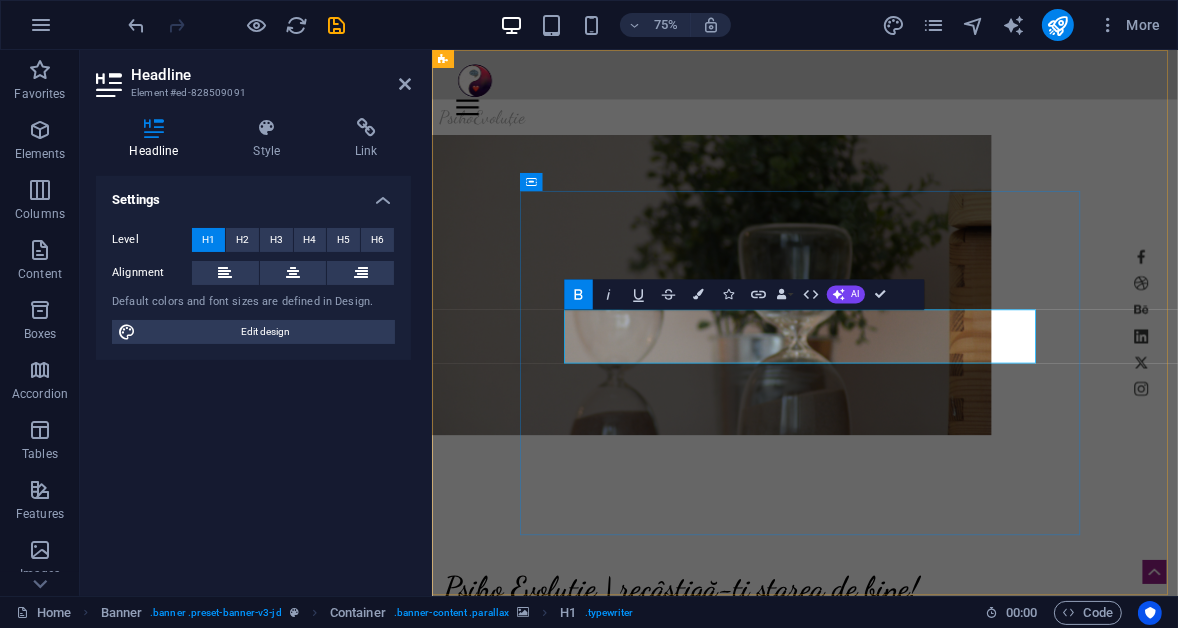 click on "Psiho Evoluție | recâștigă-ți starea de bine!" at bounding box center [763, 767] 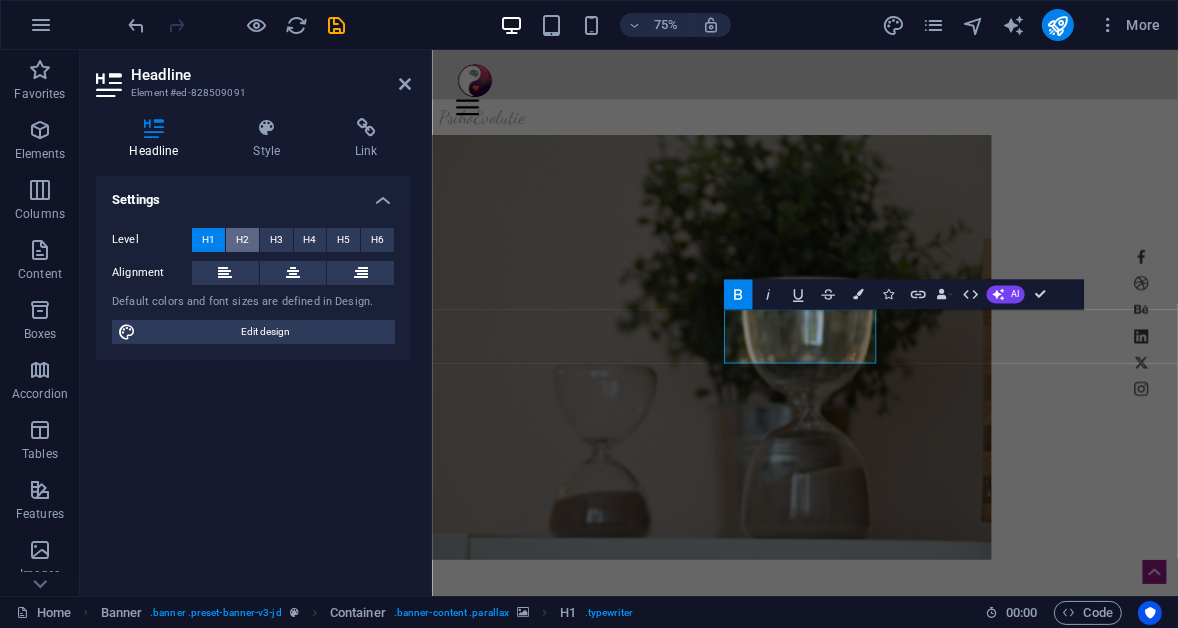 click on "H2" at bounding box center [242, 240] 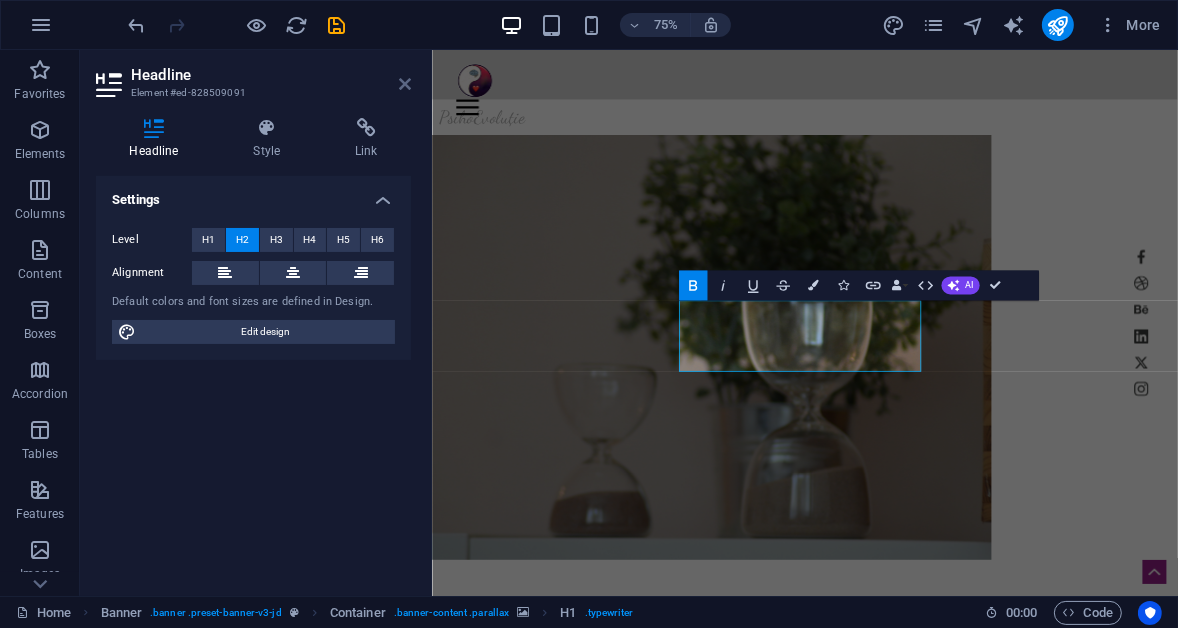 click at bounding box center (405, 84) 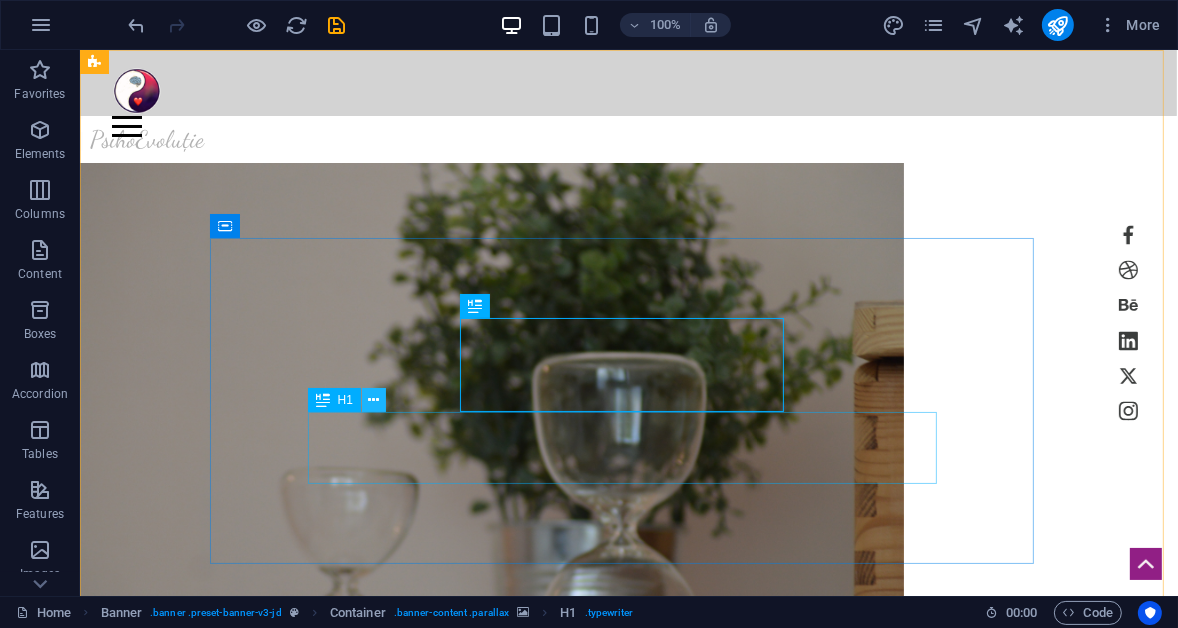 click at bounding box center [373, 400] 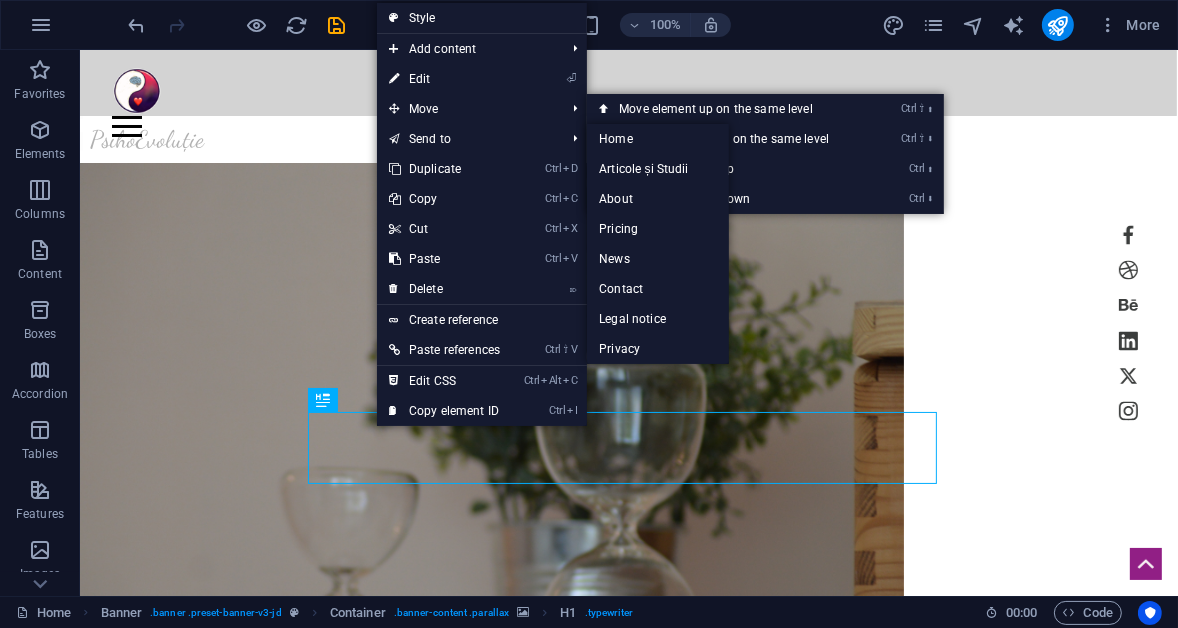 click on "⏎  Edit" at bounding box center [444, 79] 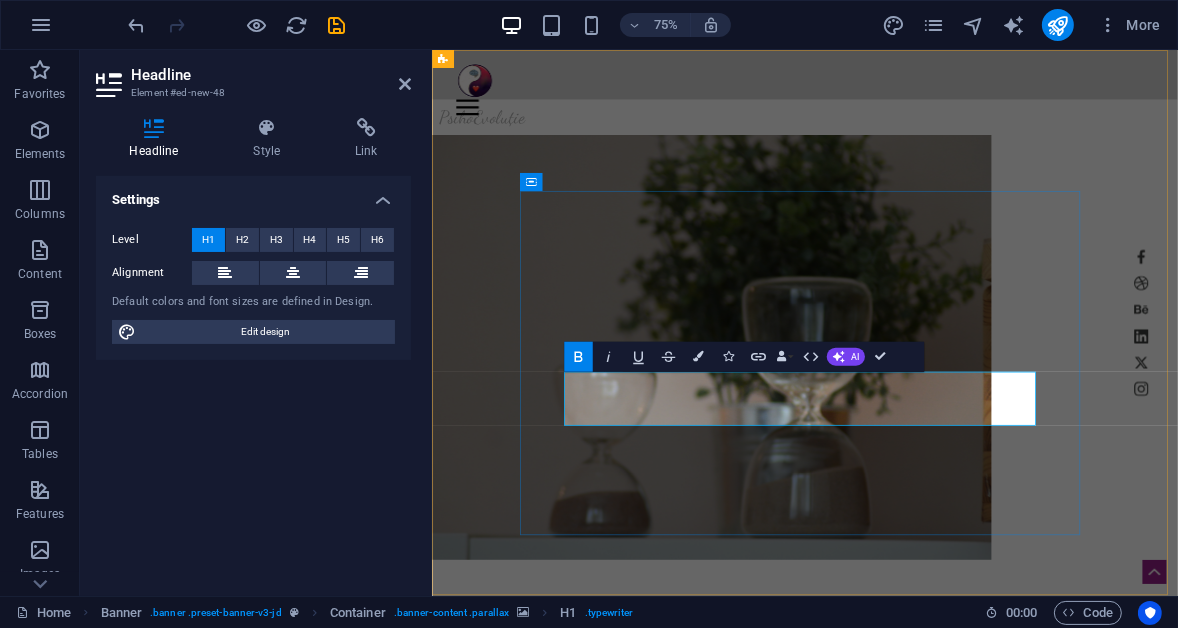 click on "Psiho Evoluție | recâștigă-ți starea de bine!" at bounding box center (763, 1027) 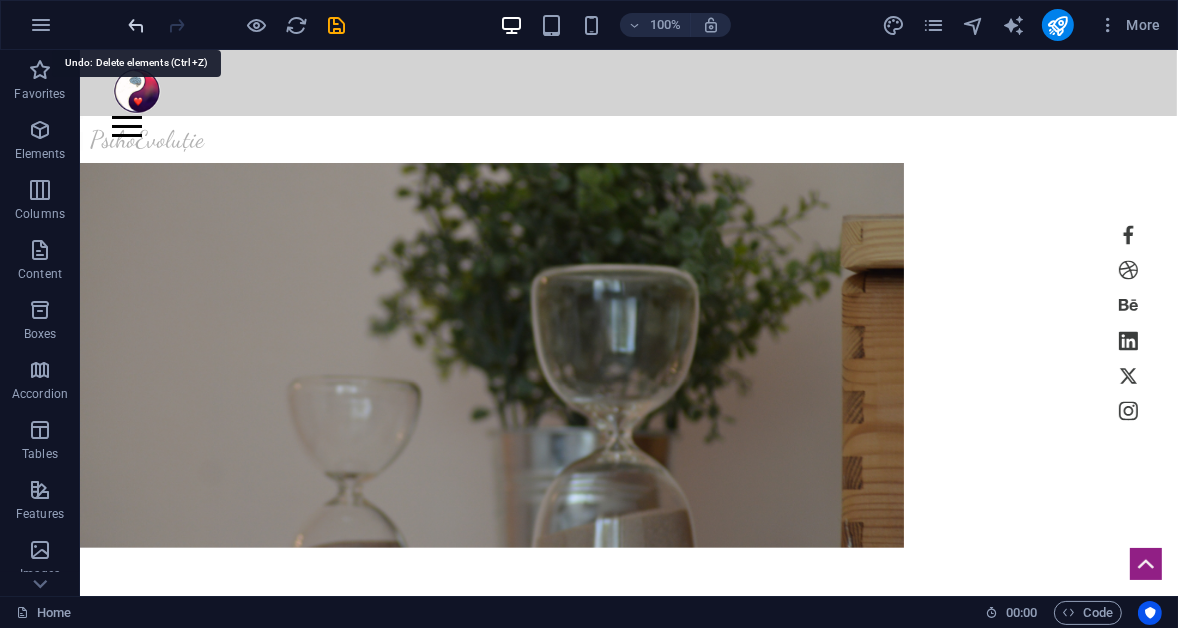 click at bounding box center (137, 25) 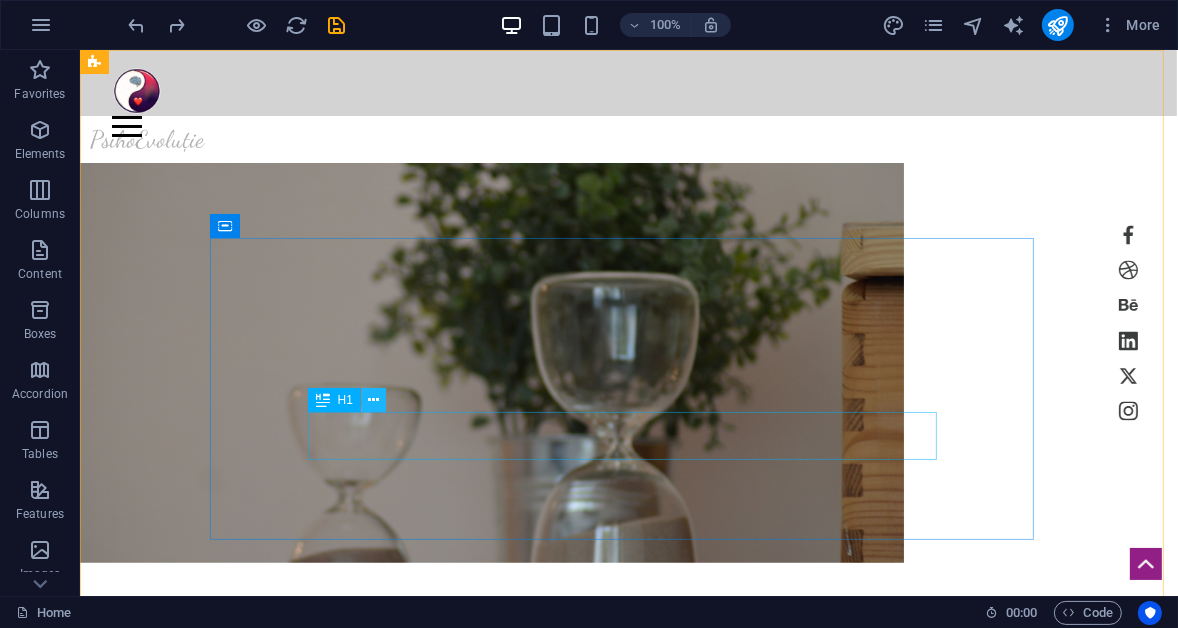 click at bounding box center [373, 400] 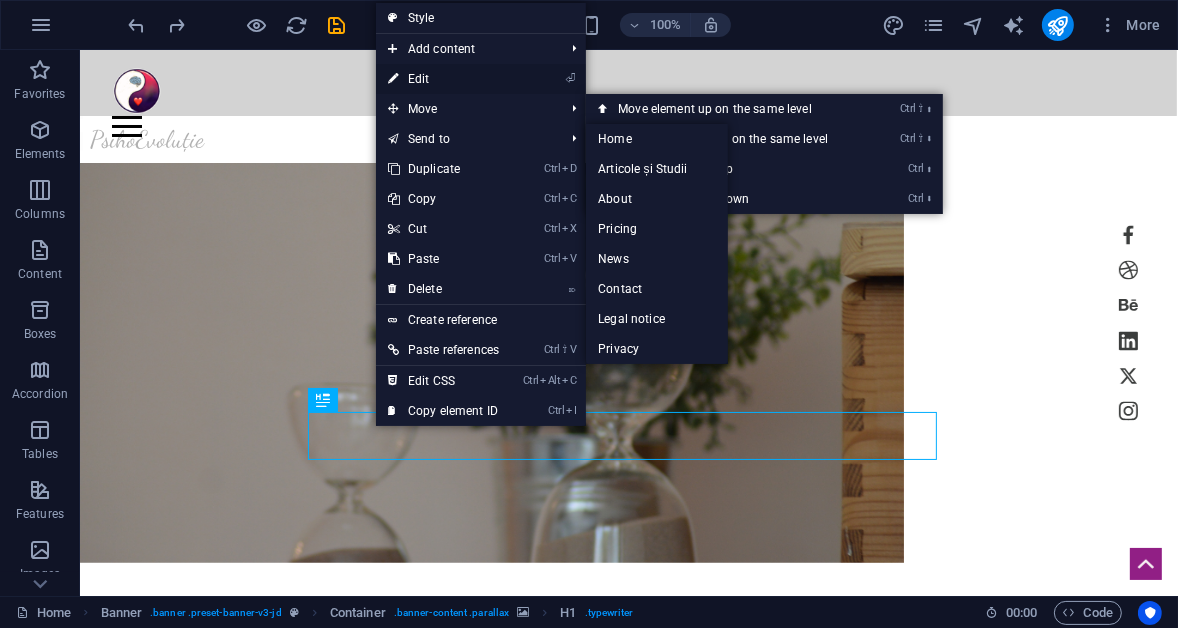 click on "⏎  Edit" at bounding box center (443, 79) 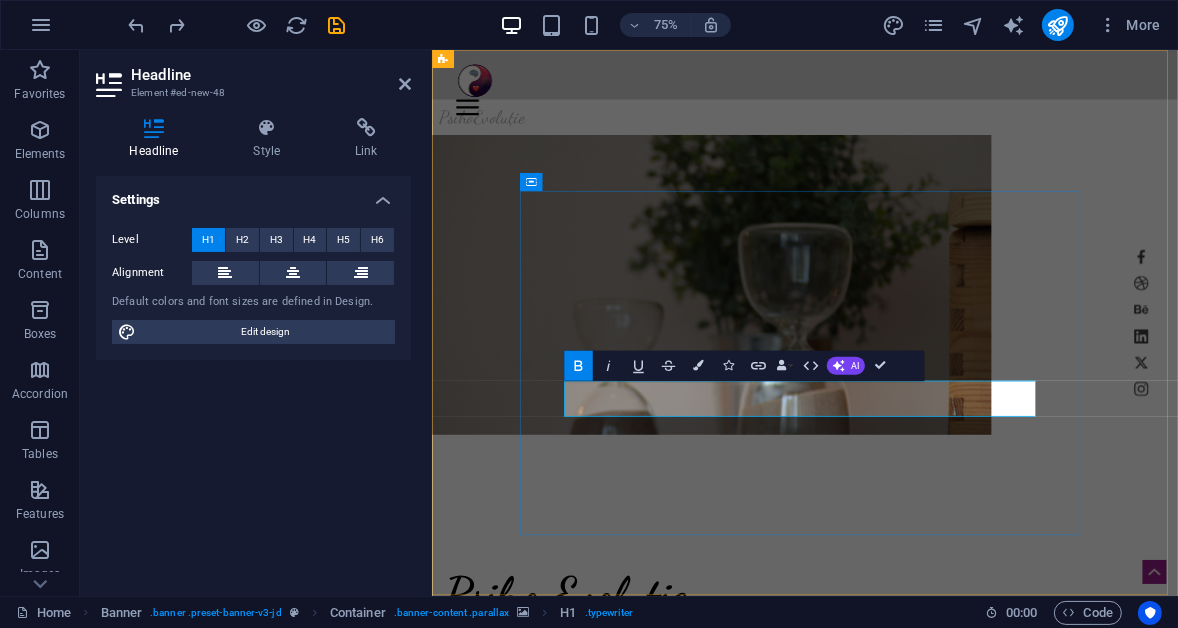 click on "Psiho Evoluție | recâștigă-ți starea de bine!" at bounding box center (763, 836) 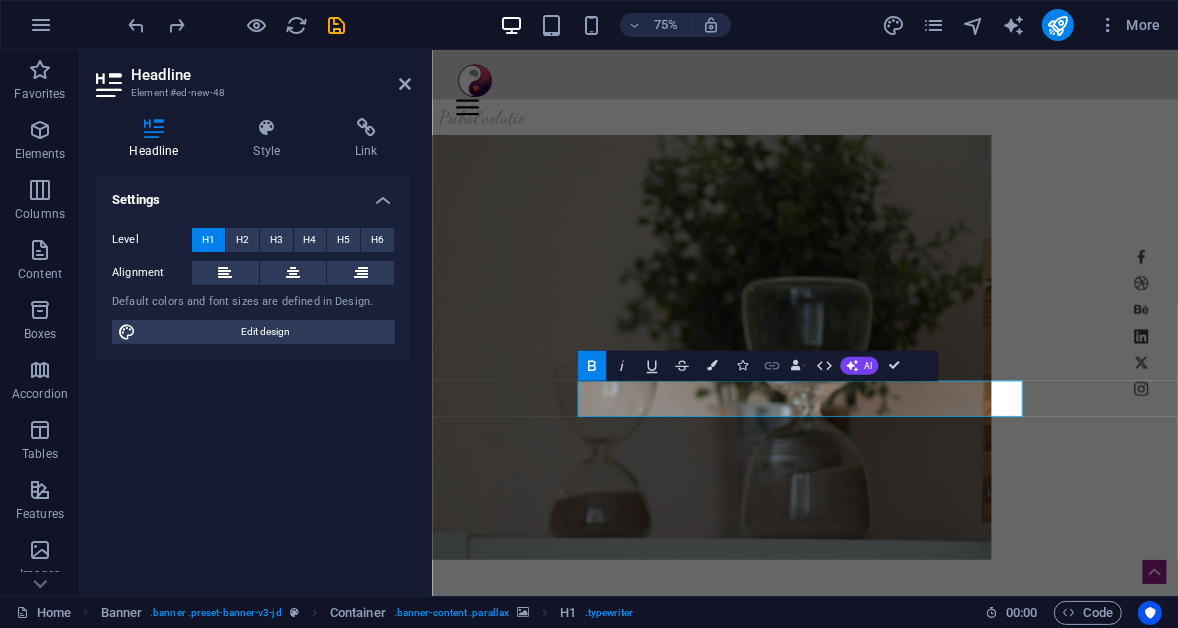 type 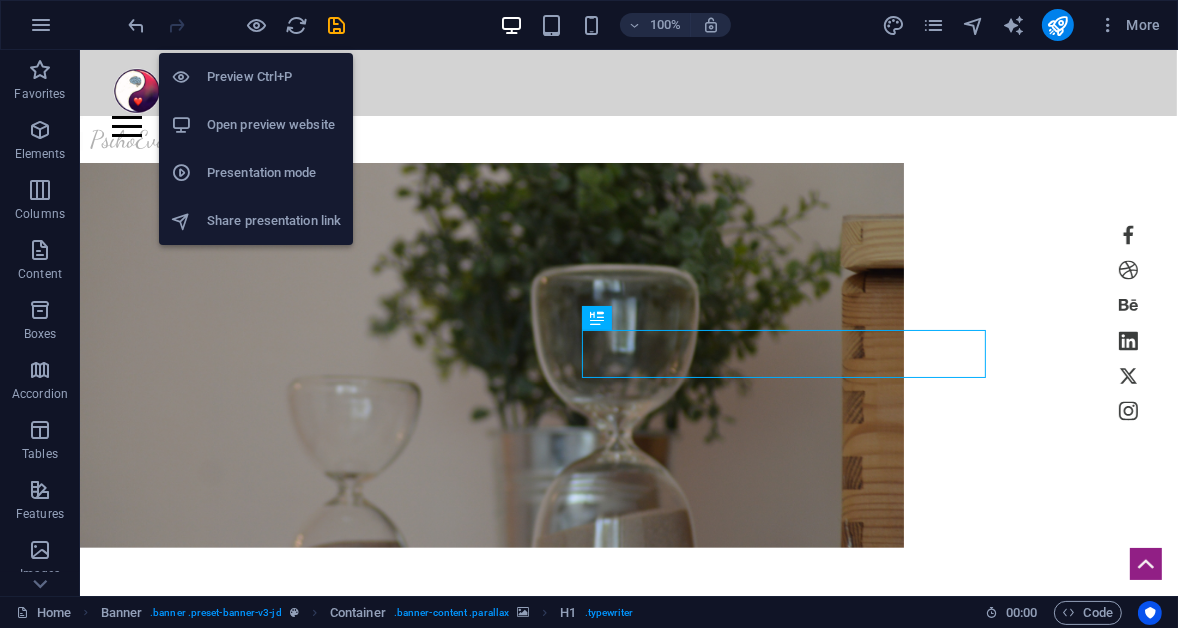 click on "Preview Ctrl+P" at bounding box center [274, 77] 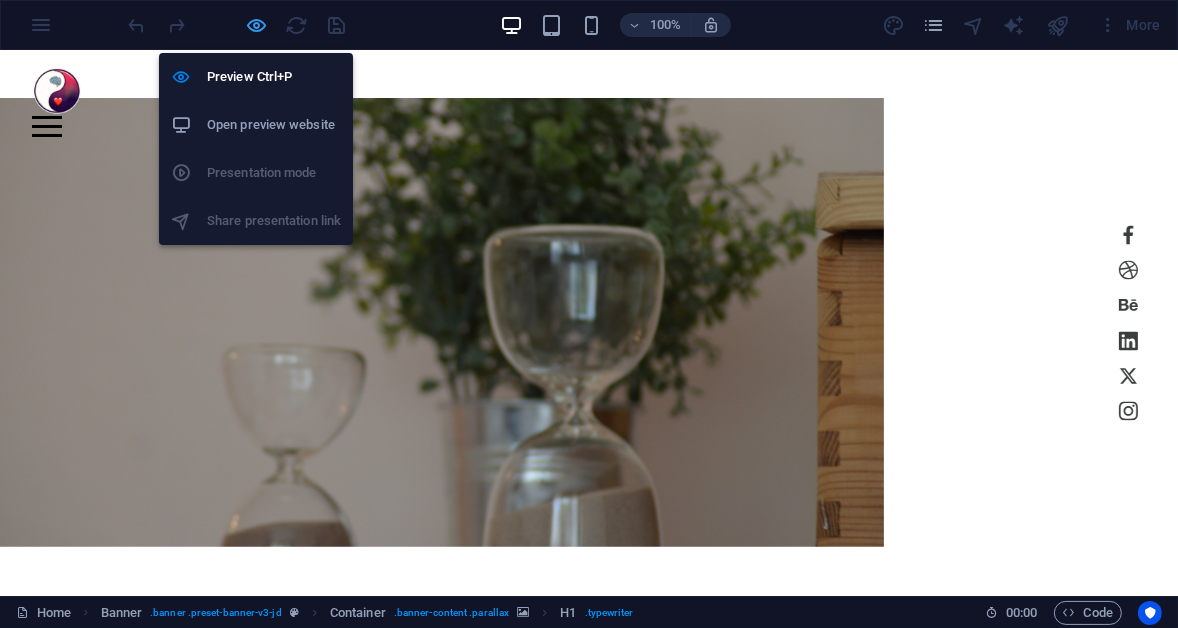 click at bounding box center [257, 25] 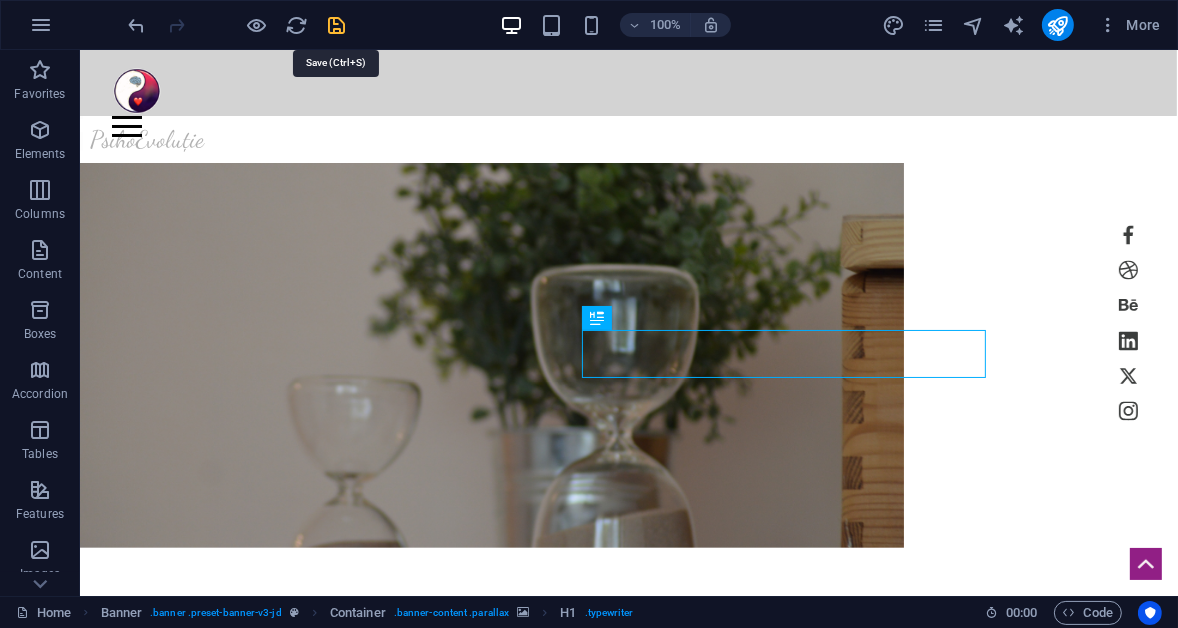 click at bounding box center [337, 25] 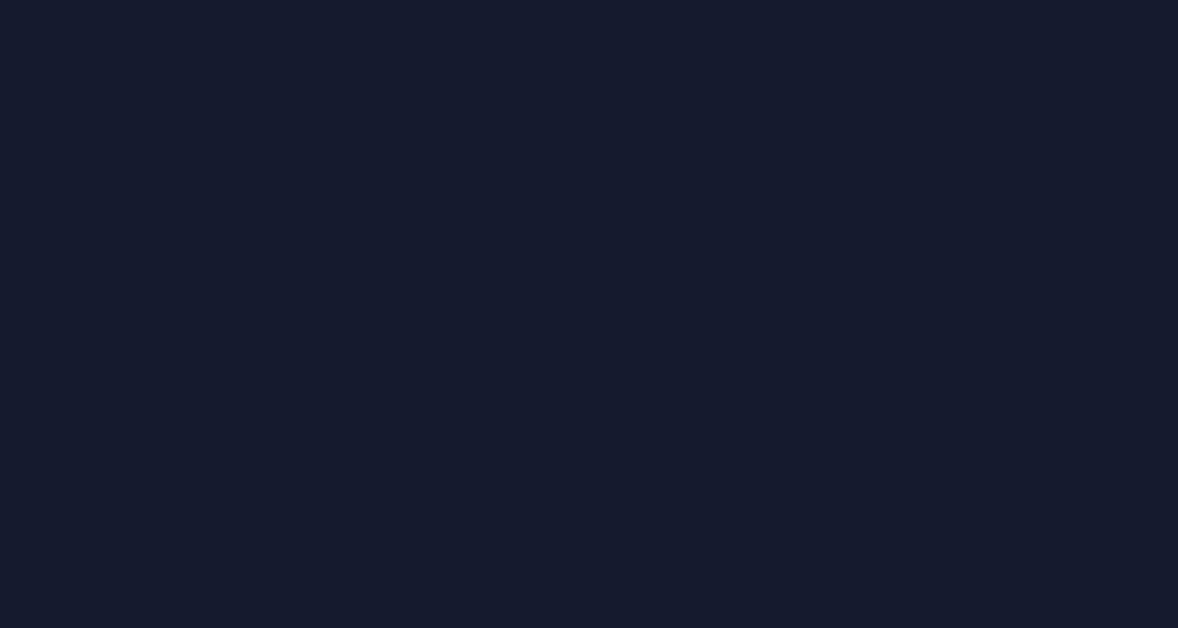 scroll, scrollTop: 0, scrollLeft: 0, axis: both 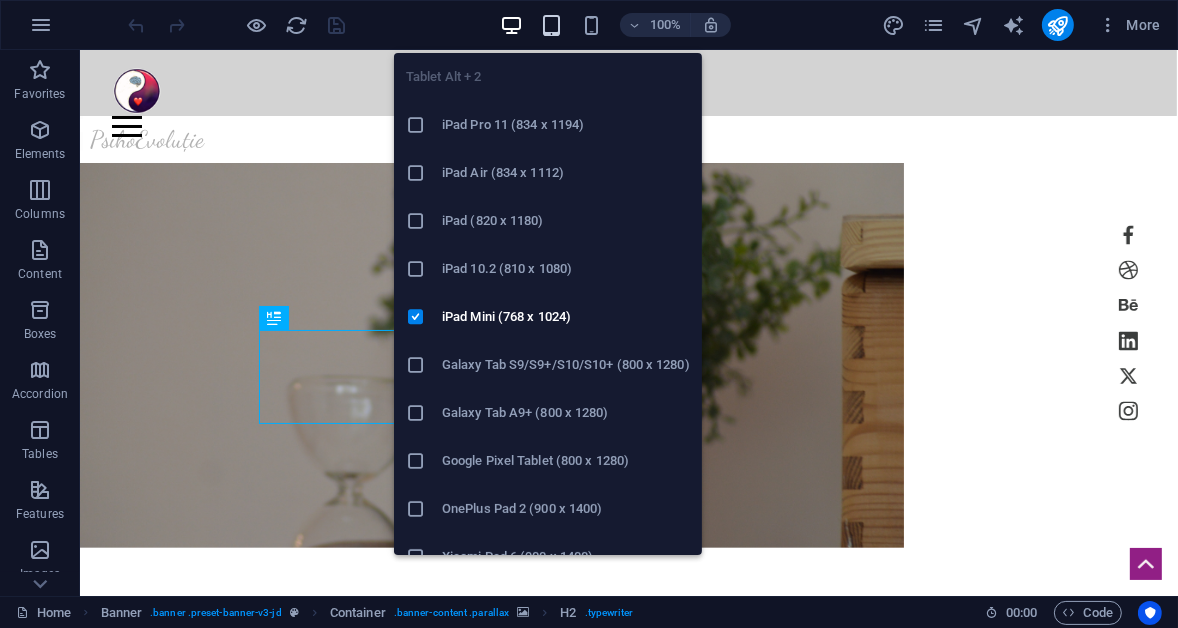 click at bounding box center (551, 25) 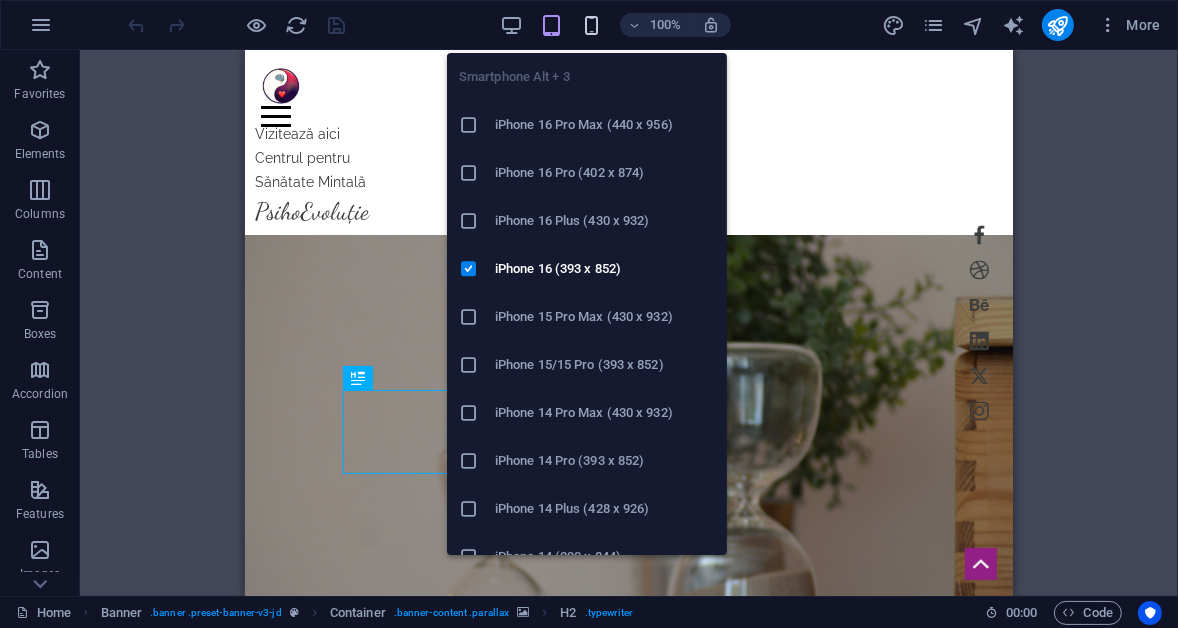 click at bounding box center (591, 25) 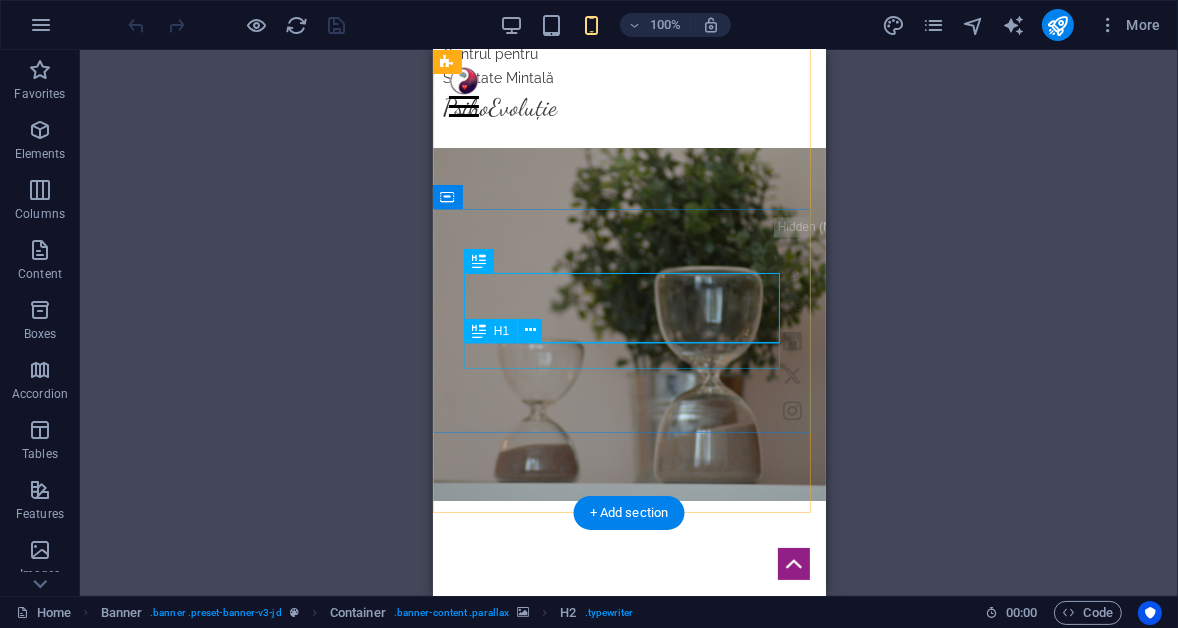 scroll, scrollTop: 90, scrollLeft: 0, axis: vertical 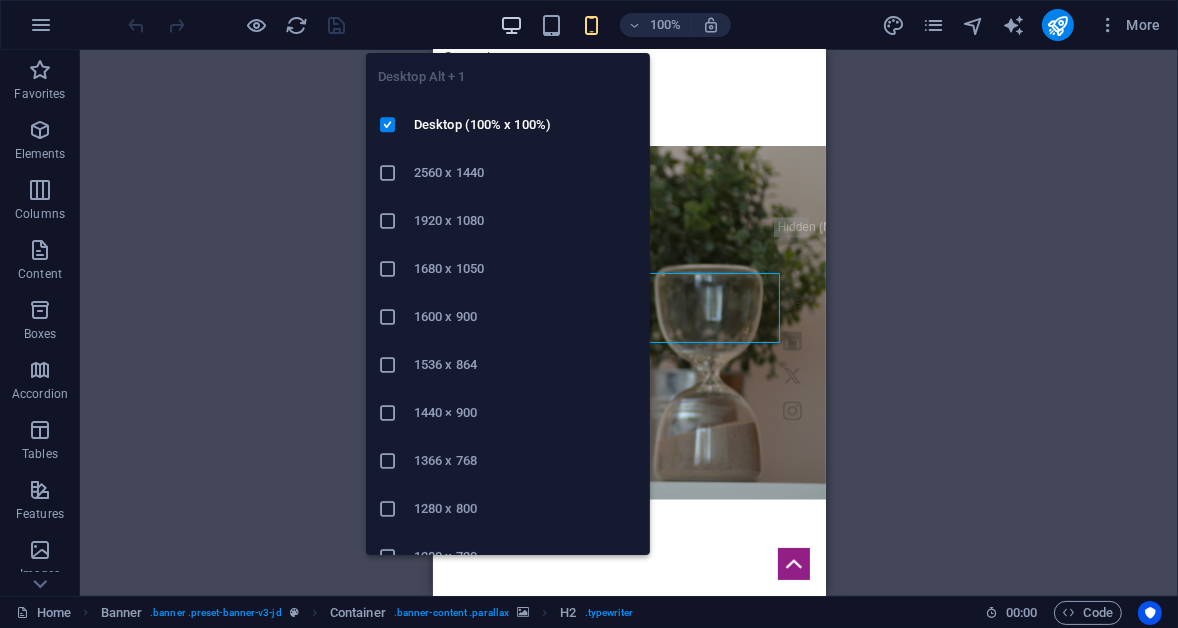 click at bounding box center (511, 25) 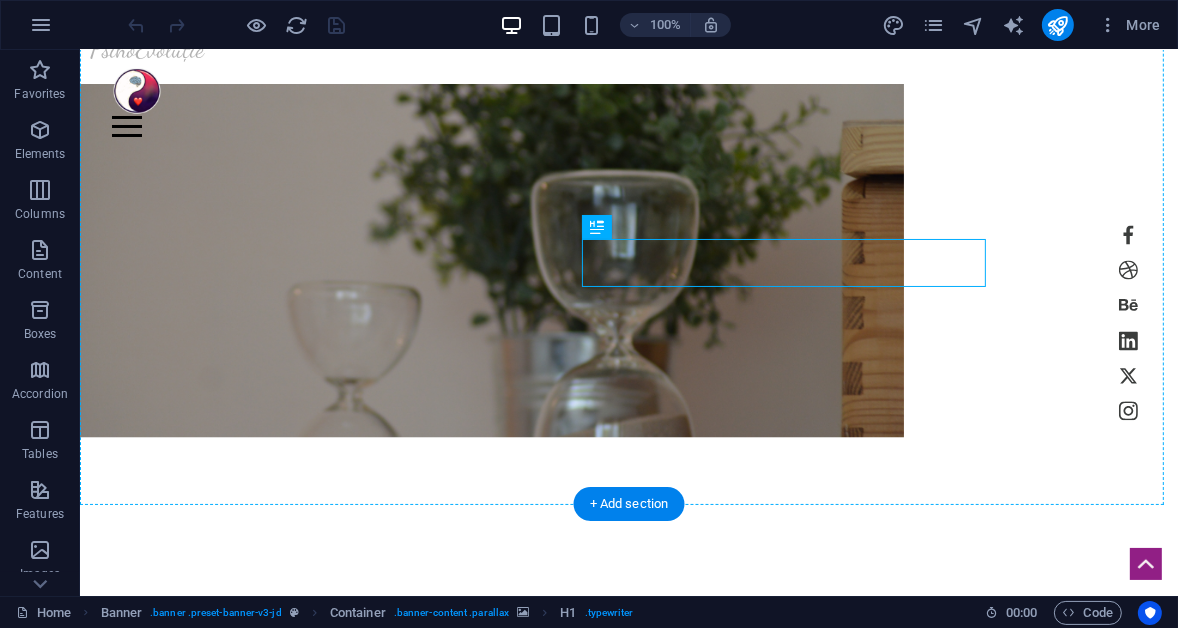 drag, startPoint x: 705, startPoint y: 282, endPoint x: 484, endPoint y: 217, distance: 230.36058 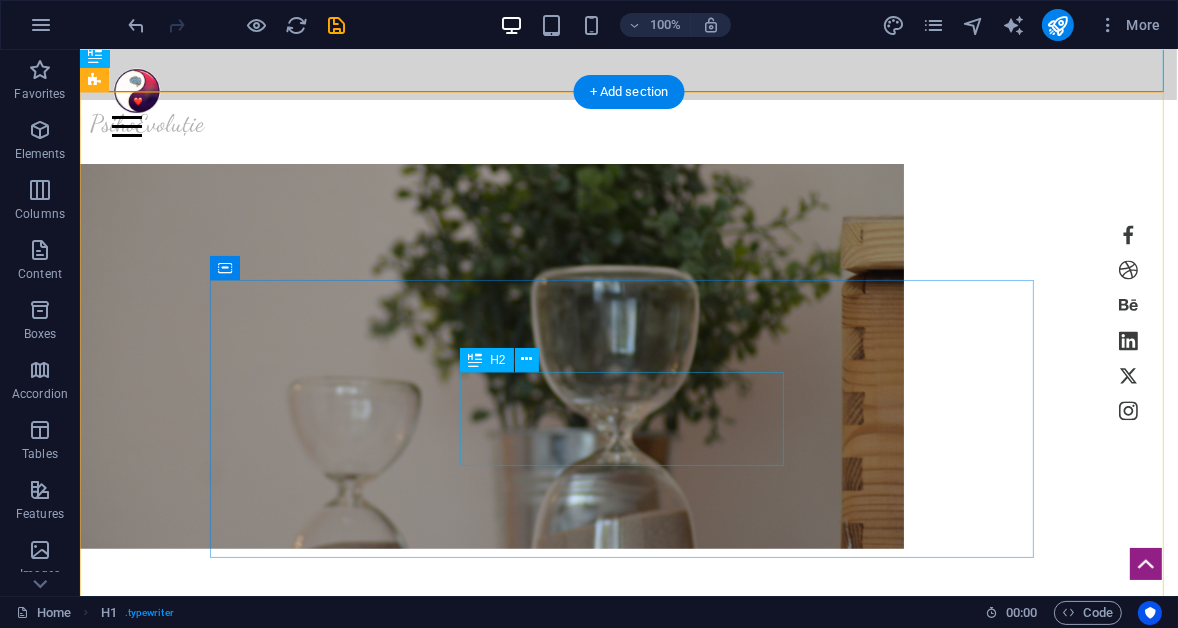 scroll, scrollTop: 90, scrollLeft: 0, axis: vertical 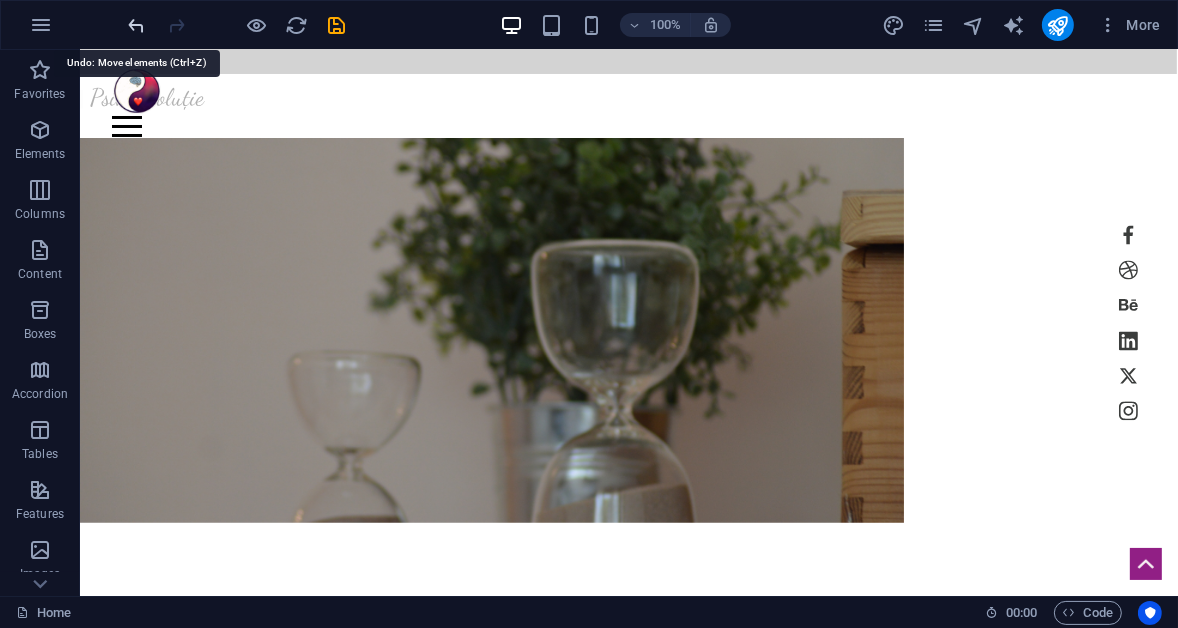 click at bounding box center (137, 25) 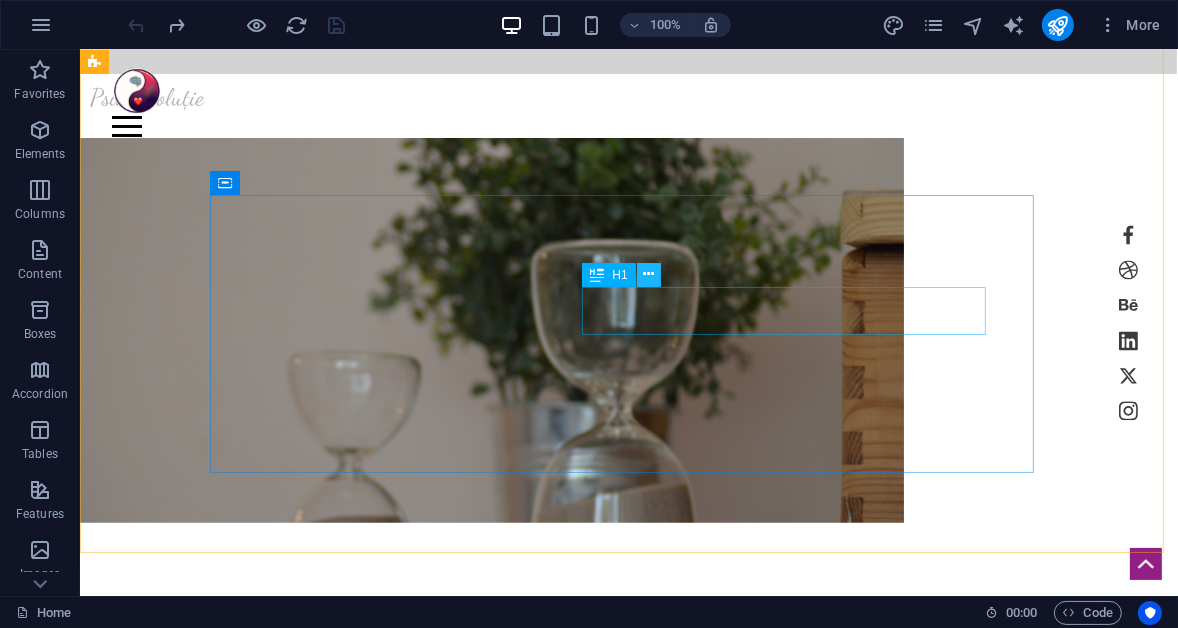 click at bounding box center (648, 274) 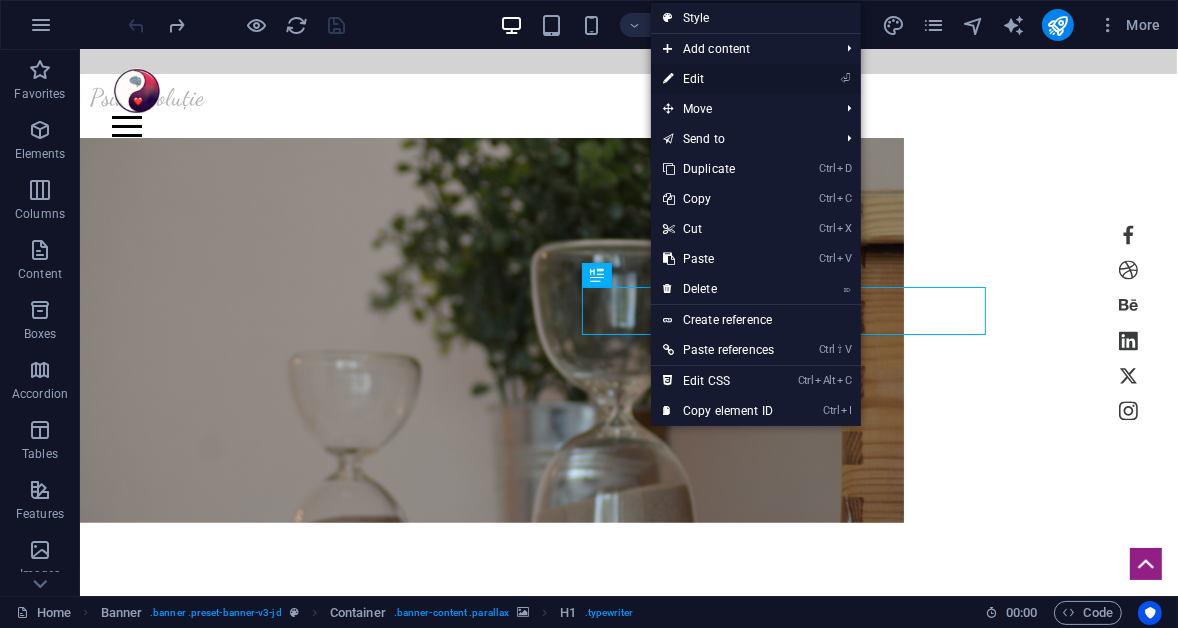 click on "⏎  Edit" at bounding box center (718, 79) 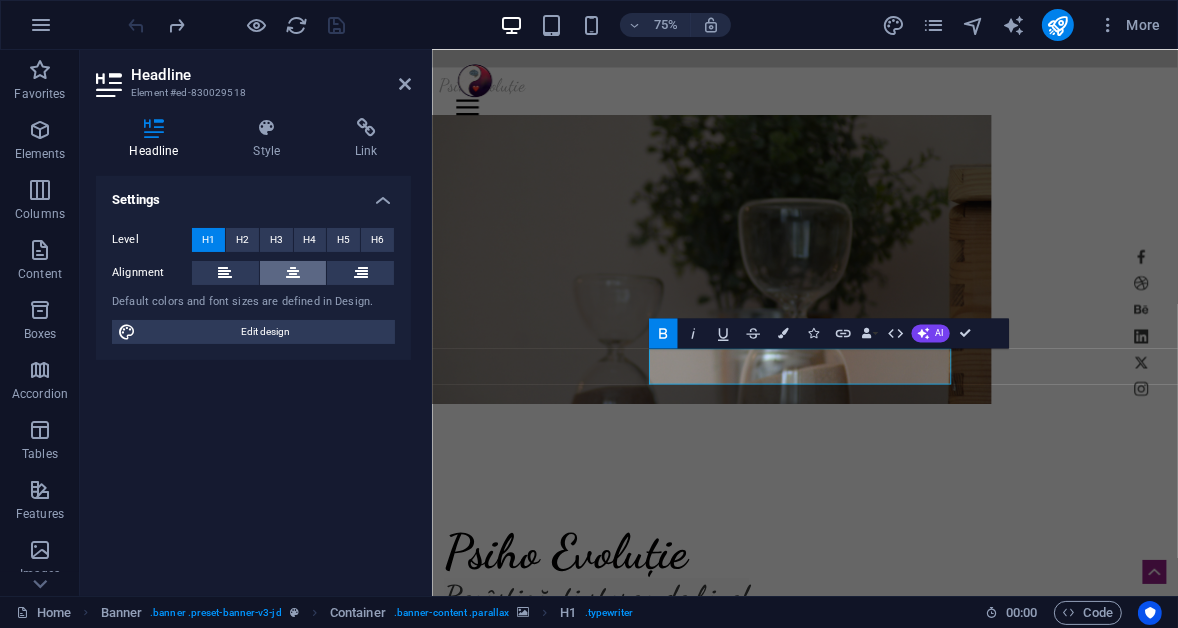 click at bounding box center (293, 273) 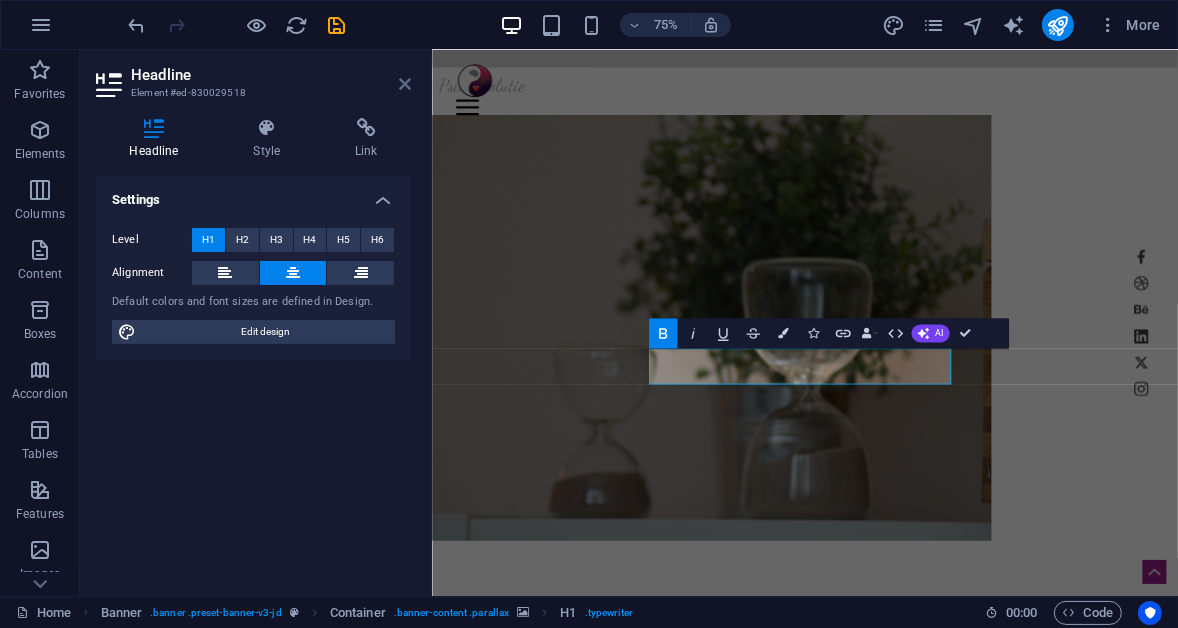 drag, startPoint x: 404, startPoint y: 83, endPoint x: 349, endPoint y: 47, distance: 65.734314 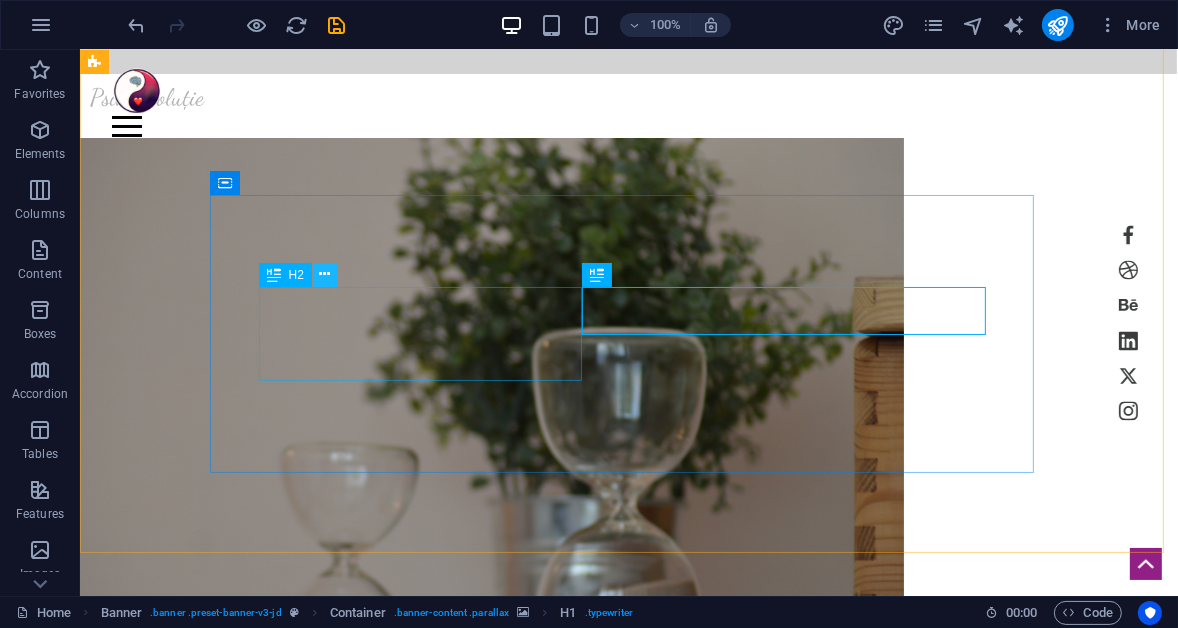 click at bounding box center (324, 274) 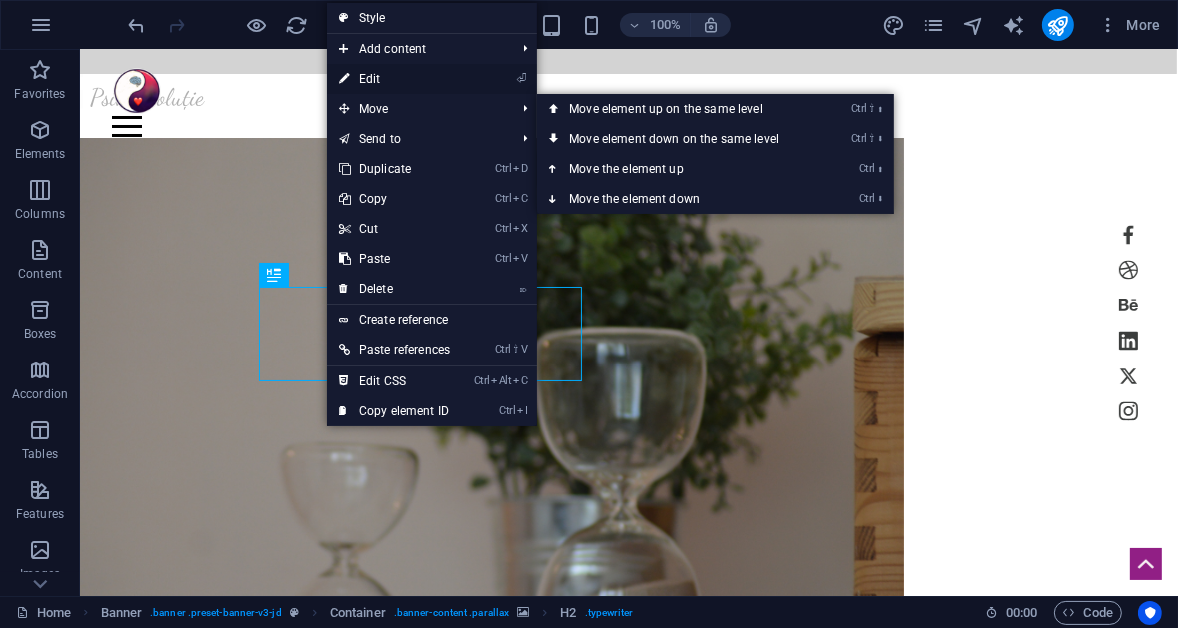 click on "⏎  Edit" at bounding box center (394, 79) 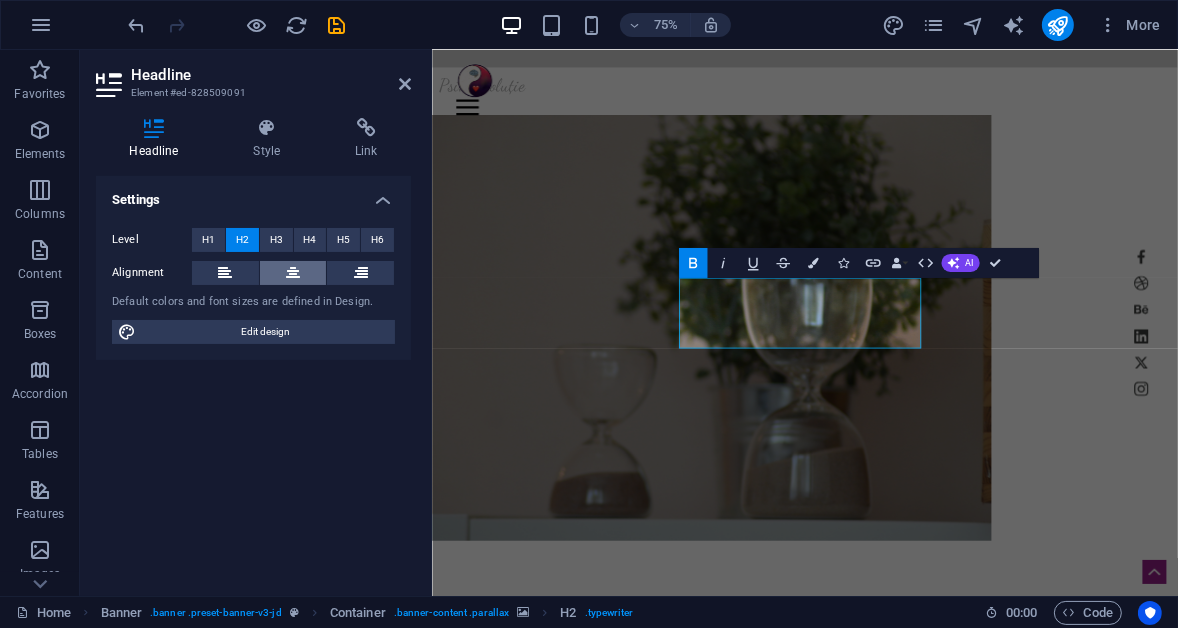 click at bounding box center (293, 273) 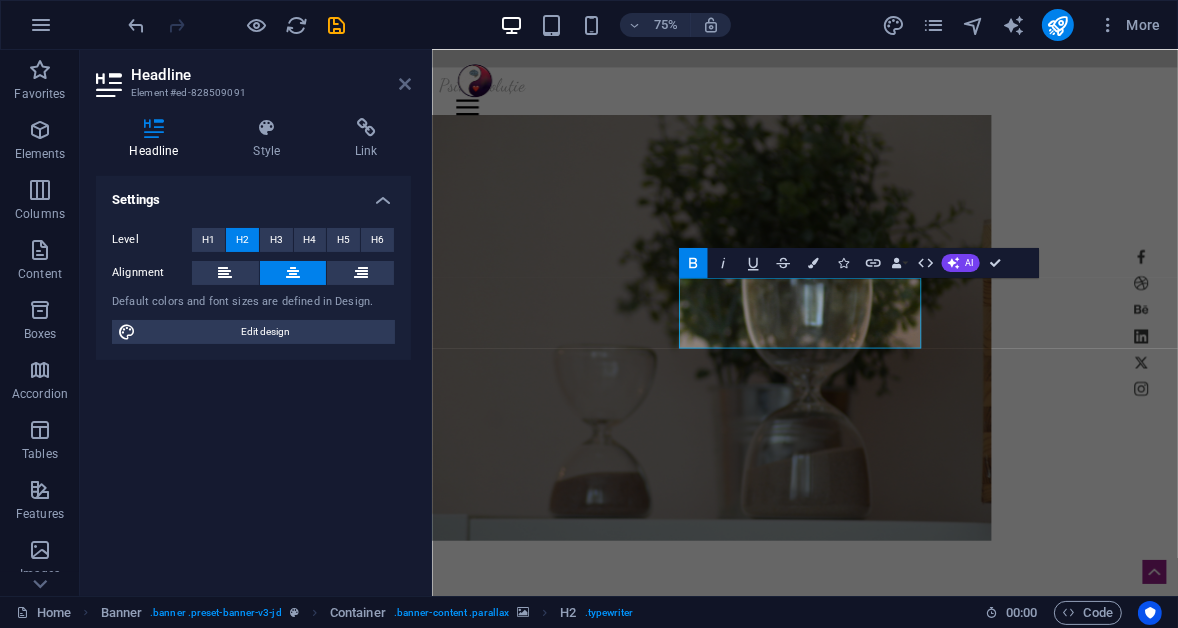 click at bounding box center [405, 84] 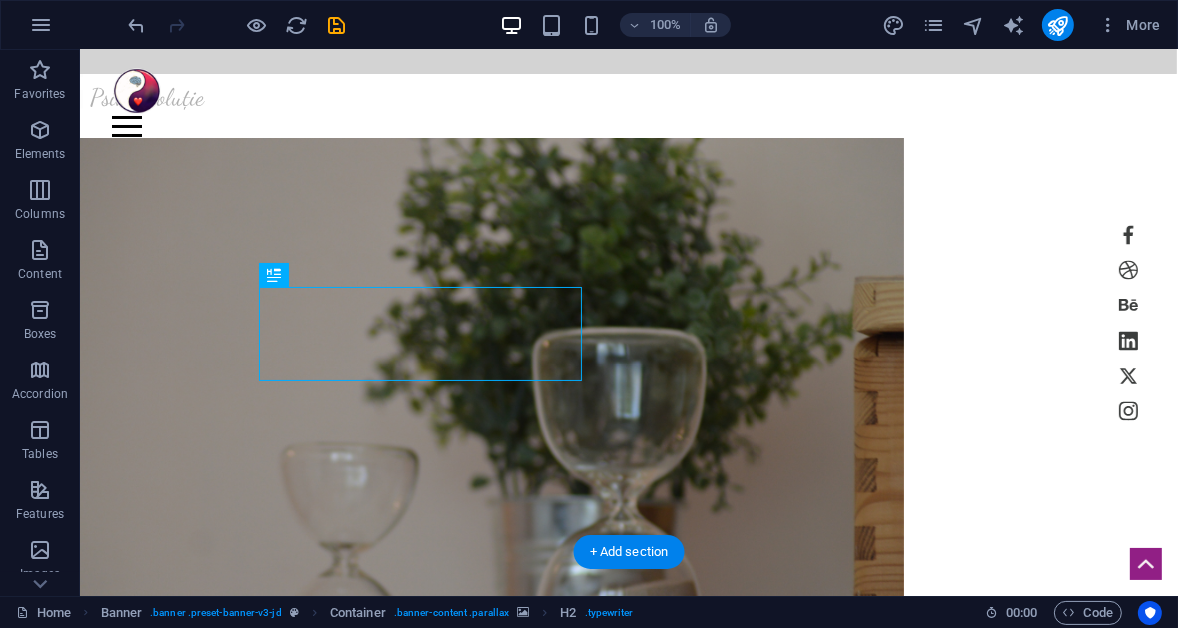 click at bounding box center [491, 421] 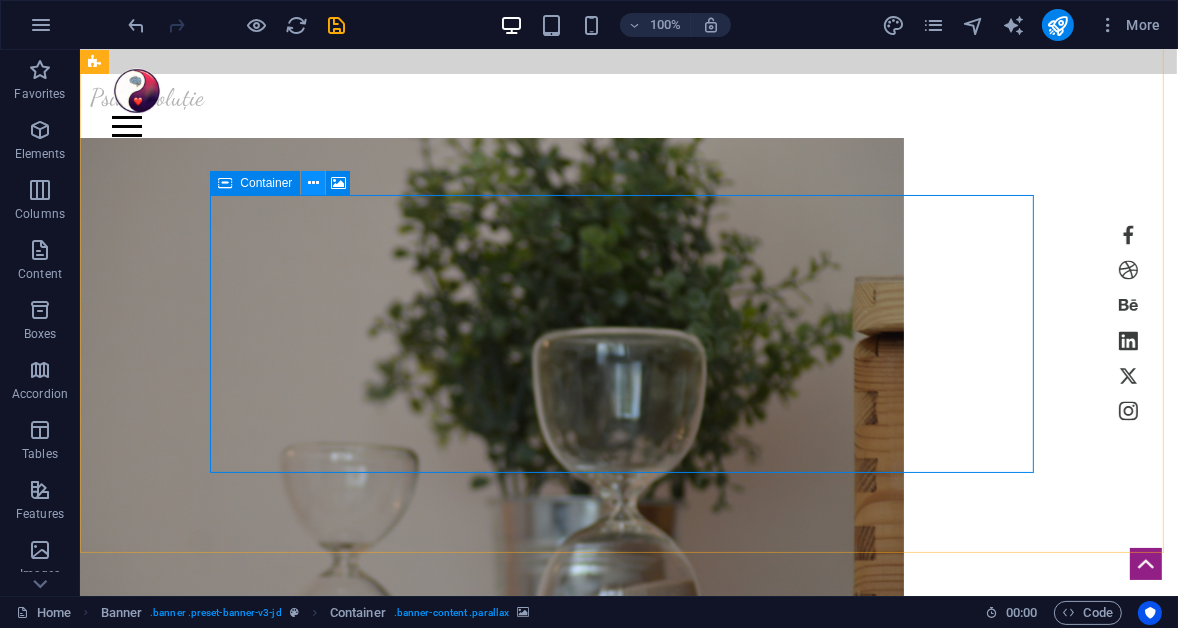 click at bounding box center (313, 183) 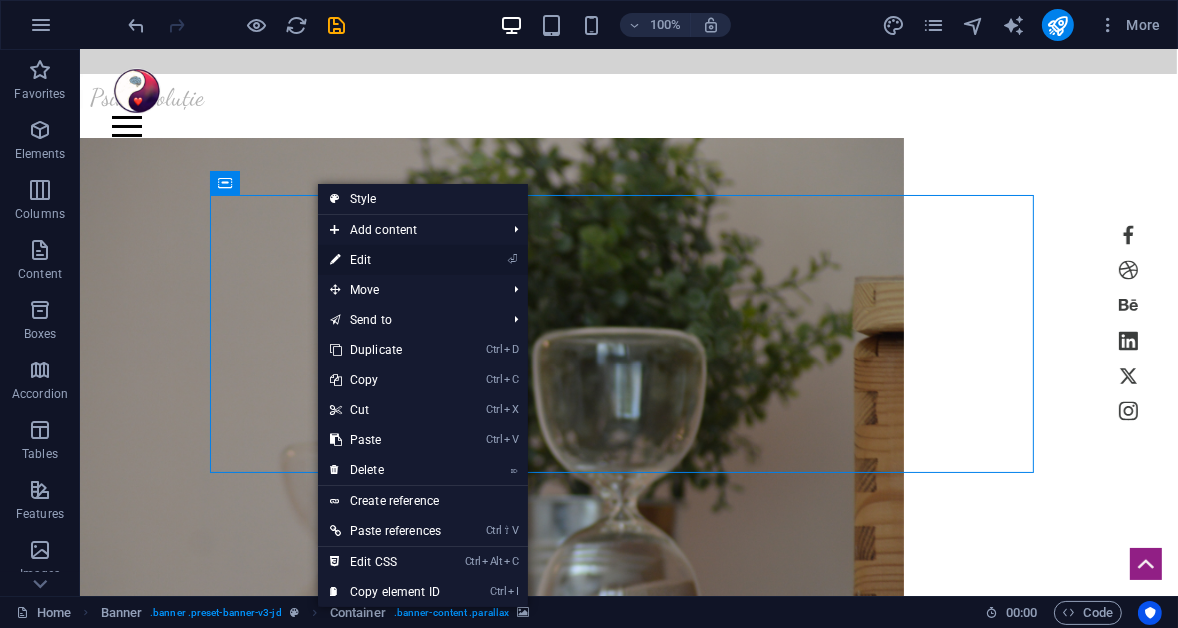 click on "⏎  Edit" at bounding box center (385, 260) 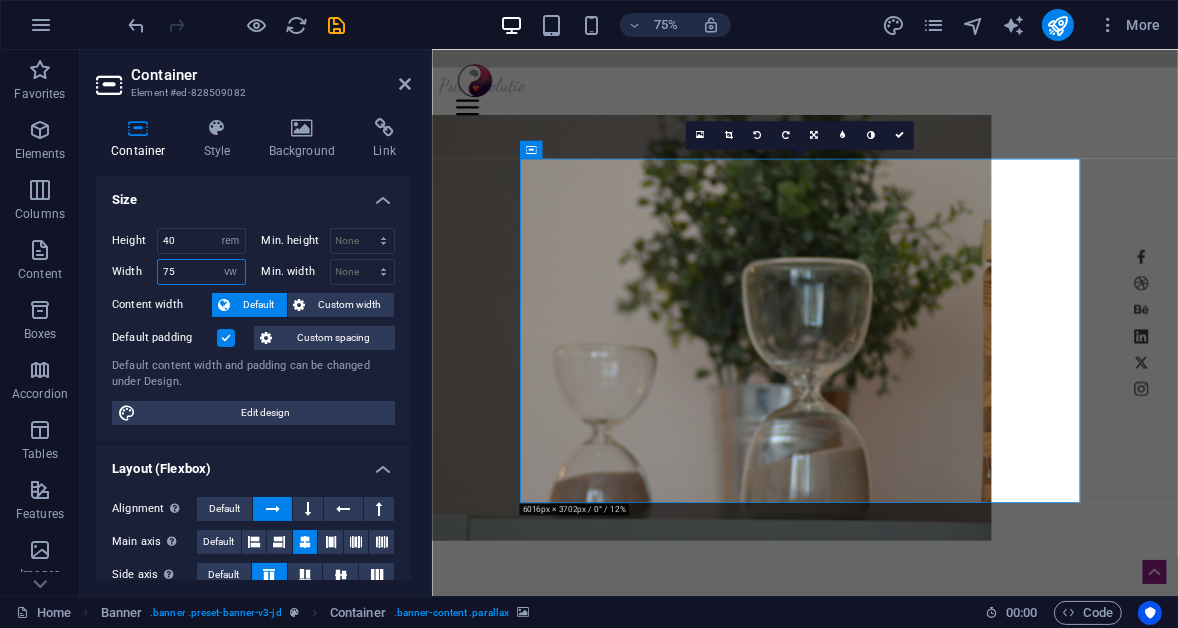 drag, startPoint x: 178, startPoint y: 272, endPoint x: 161, endPoint y: 271, distance: 17.029387 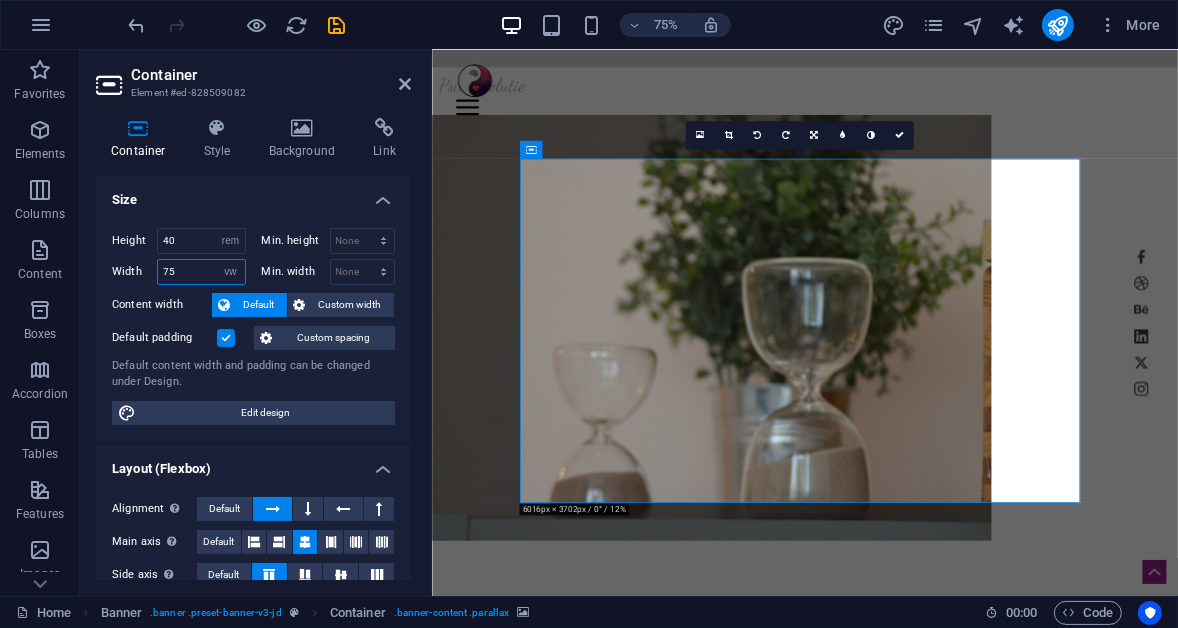 click on "75" at bounding box center [201, 272] 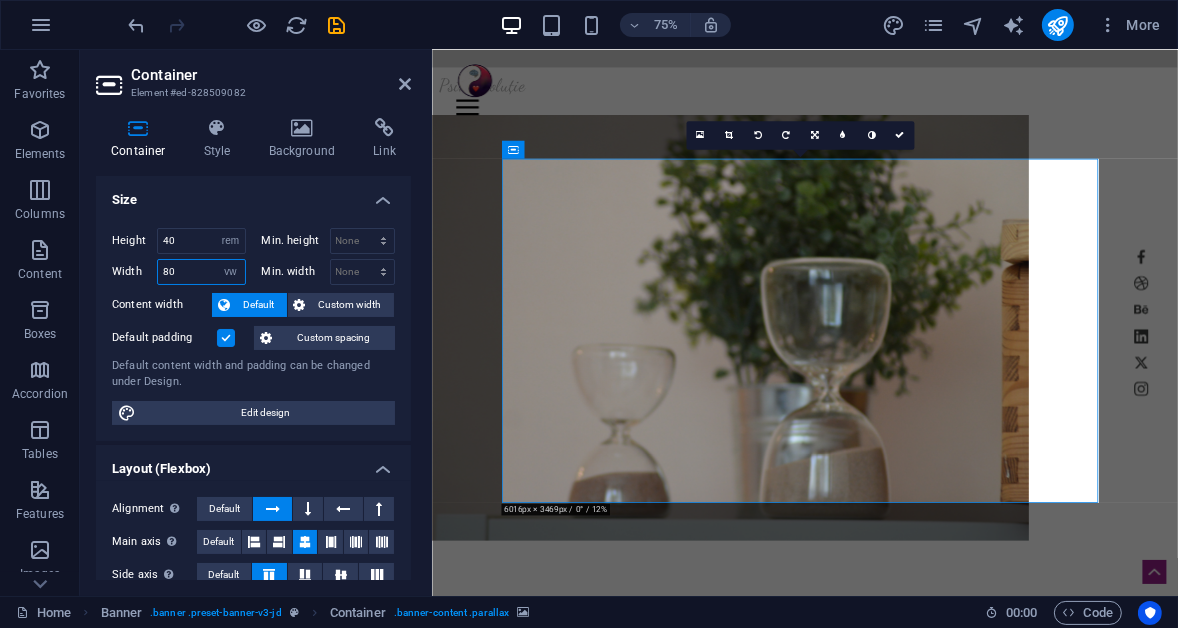 drag, startPoint x: 178, startPoint y: 271, endPoint x: 153, endPoint y: 263, distance: 26.24881 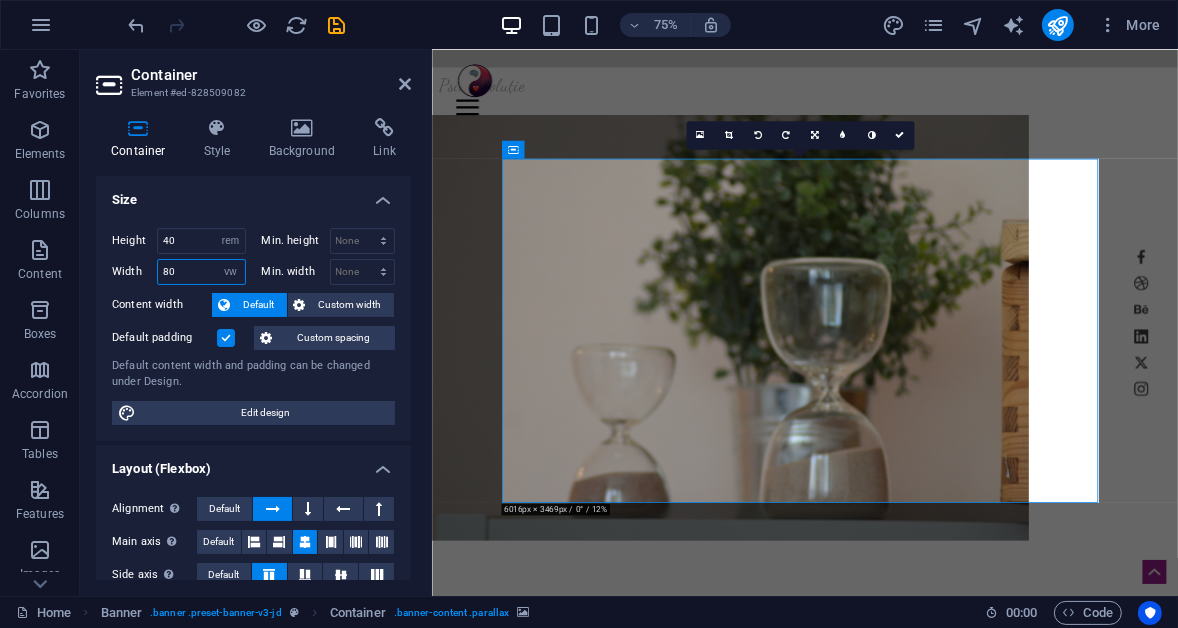 click on "Width 80 Default px rem % em vh vw" at bounding box center [179, 272] 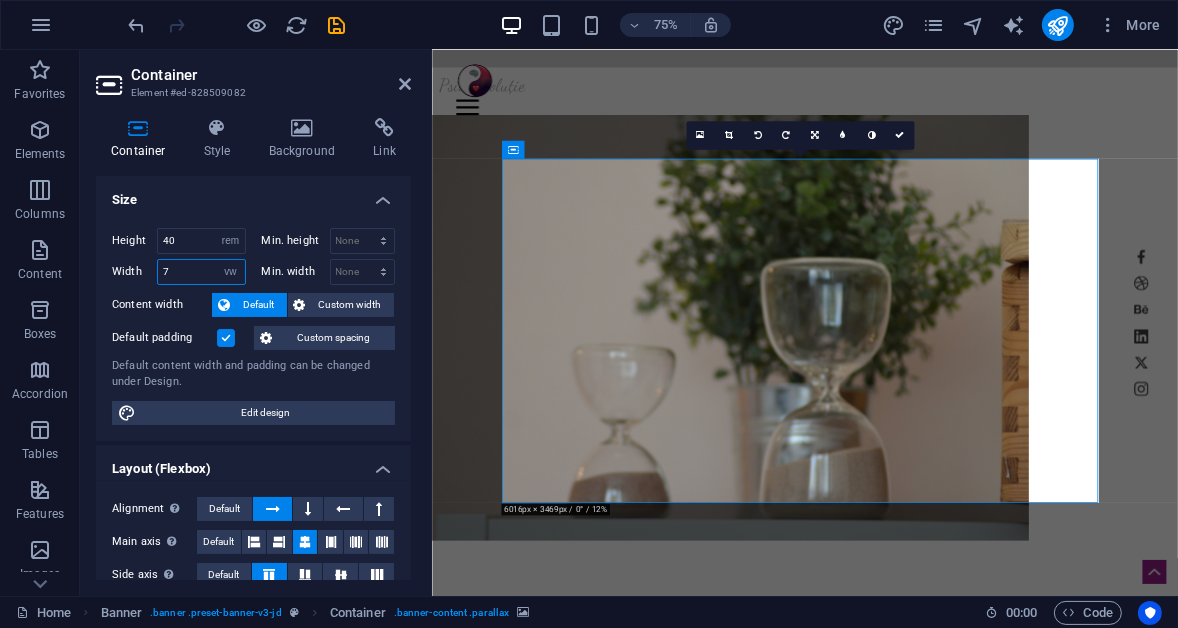 type on "75" 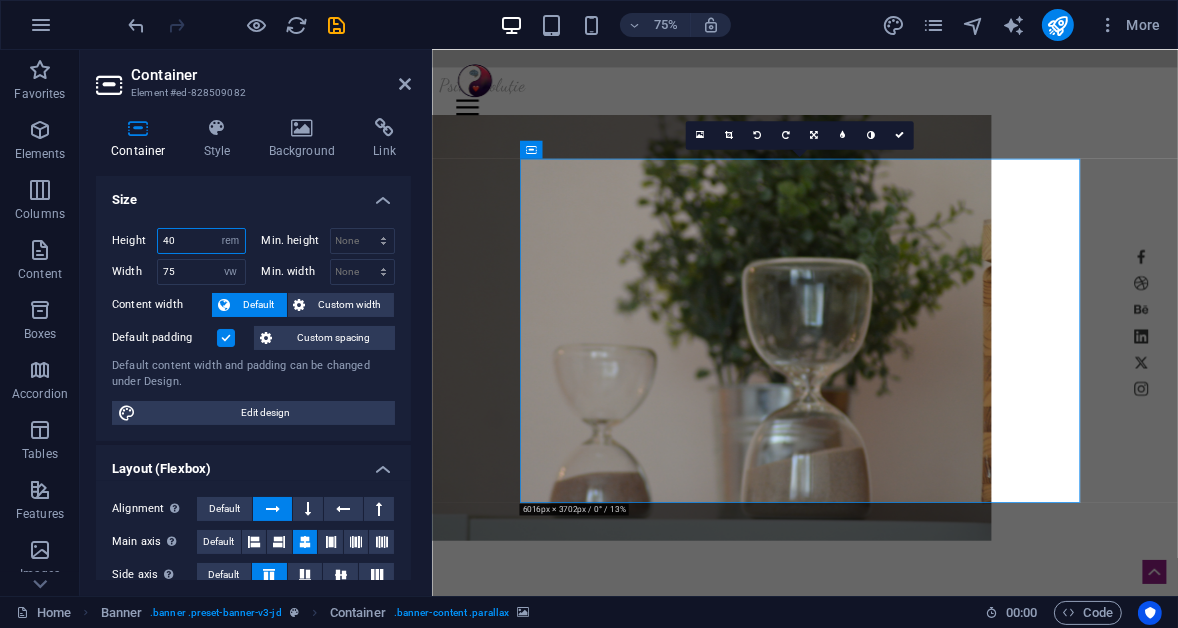 drag, startPoint x: 177, startPoint y: 243, endPoint x: 161, endPoint y: 240, distance: 16.27882 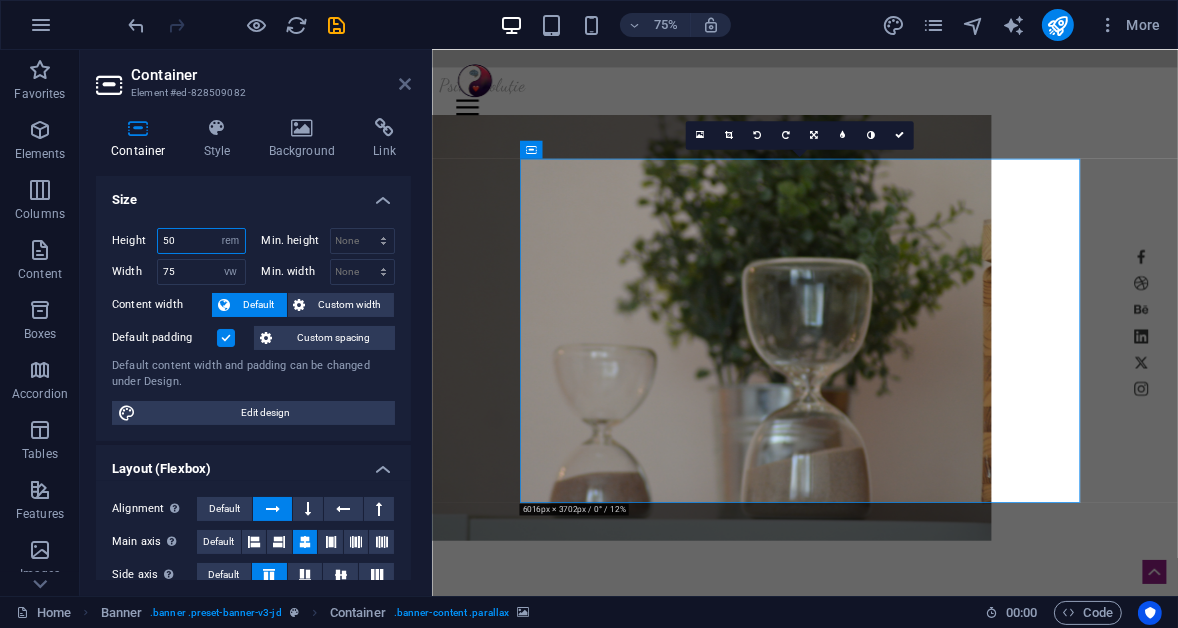 type on "50" 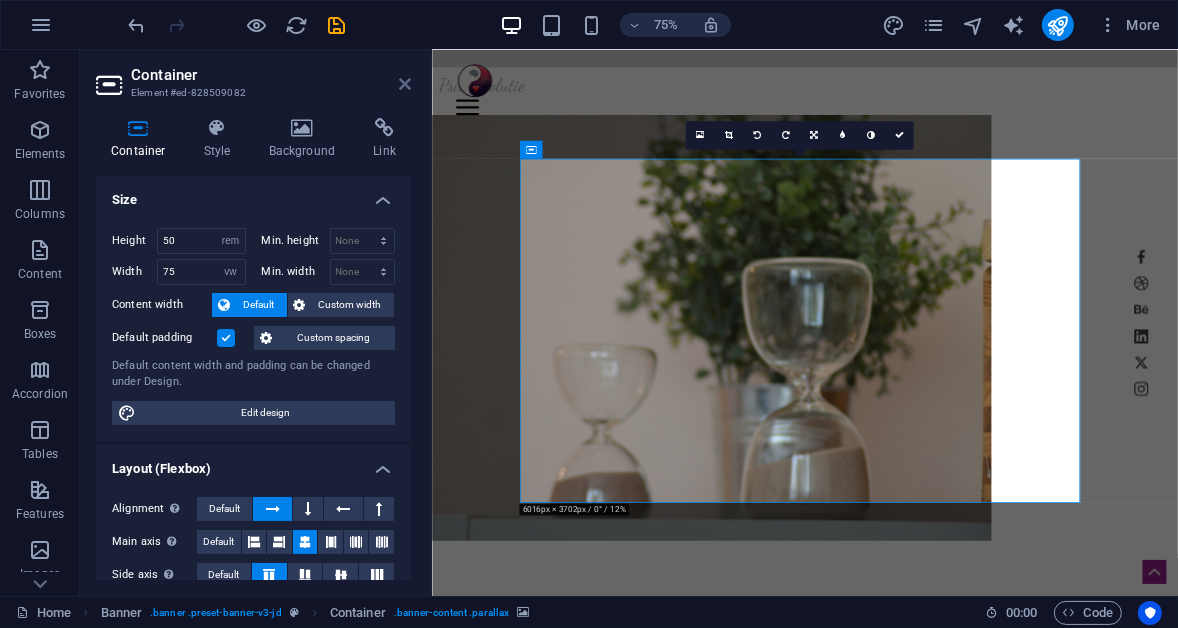 click at bounding box center [405, 84] 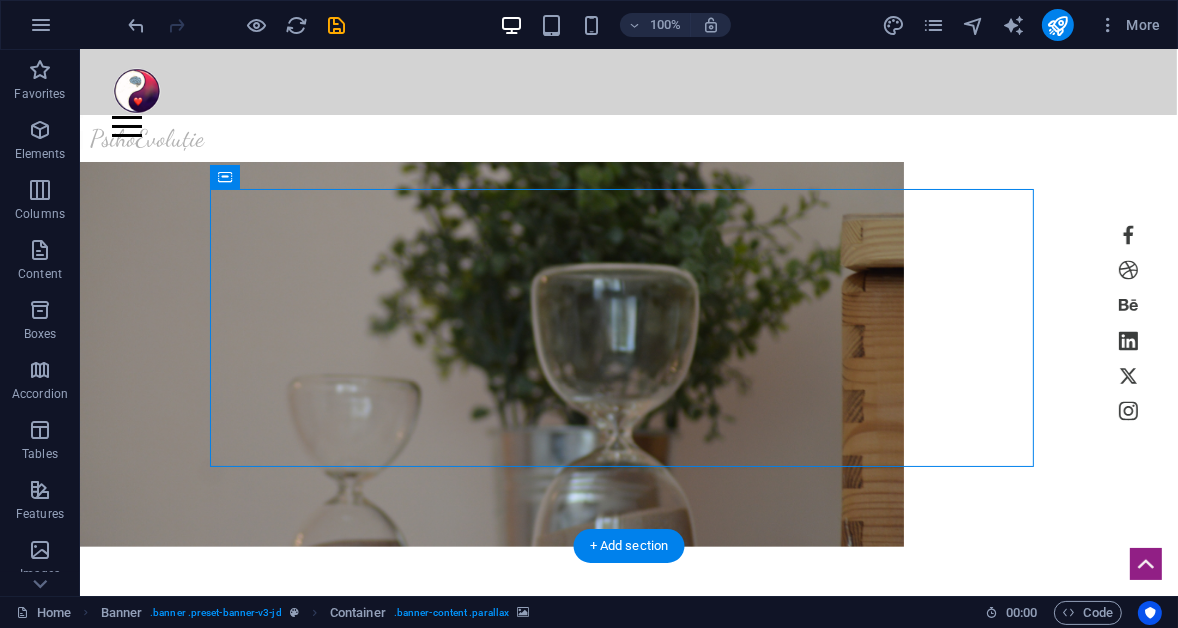 scroll, scrollTop: 0, scrollLeft: 0, axis: both 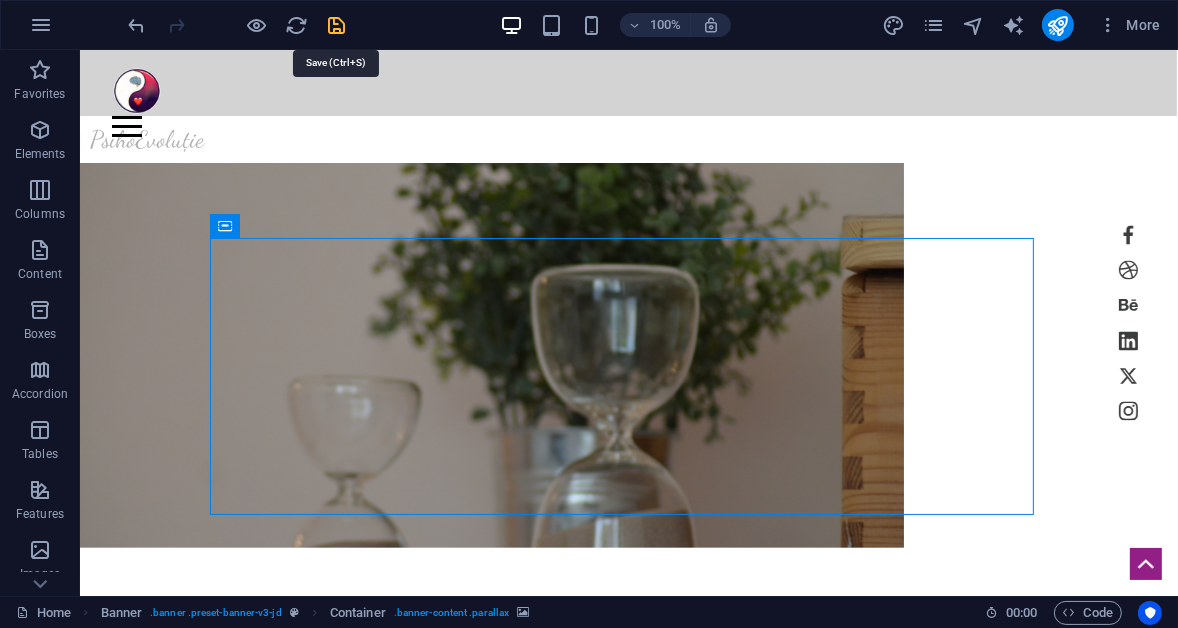 click at bounding box center [337, 25] 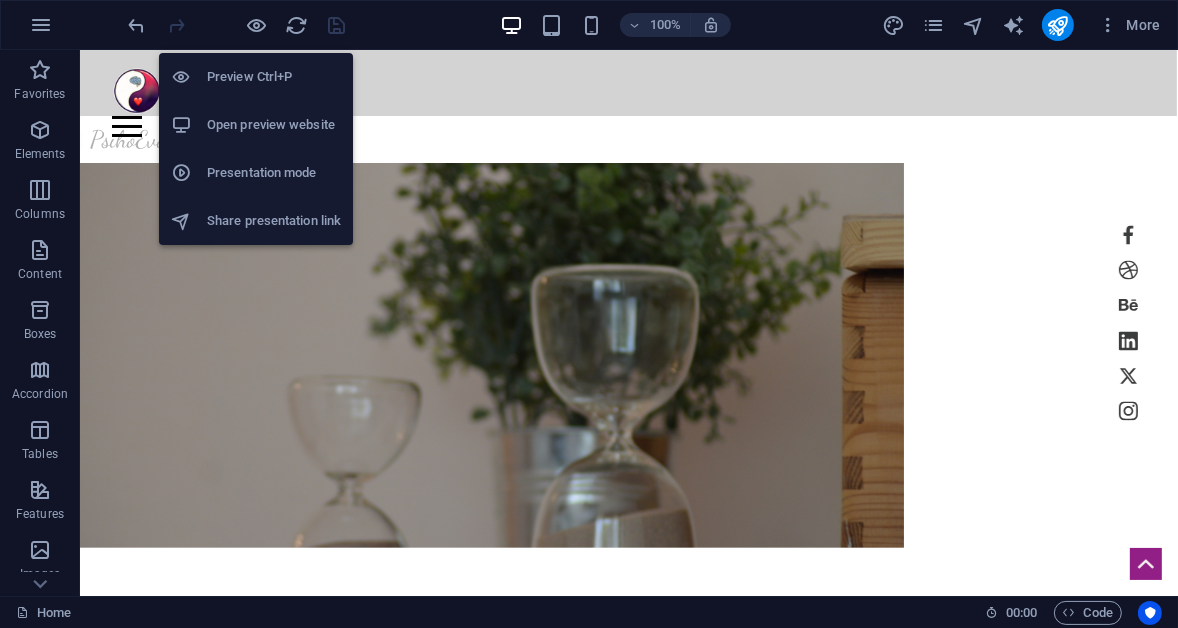 click on "Open preview website" at bounding box center (274, 125) 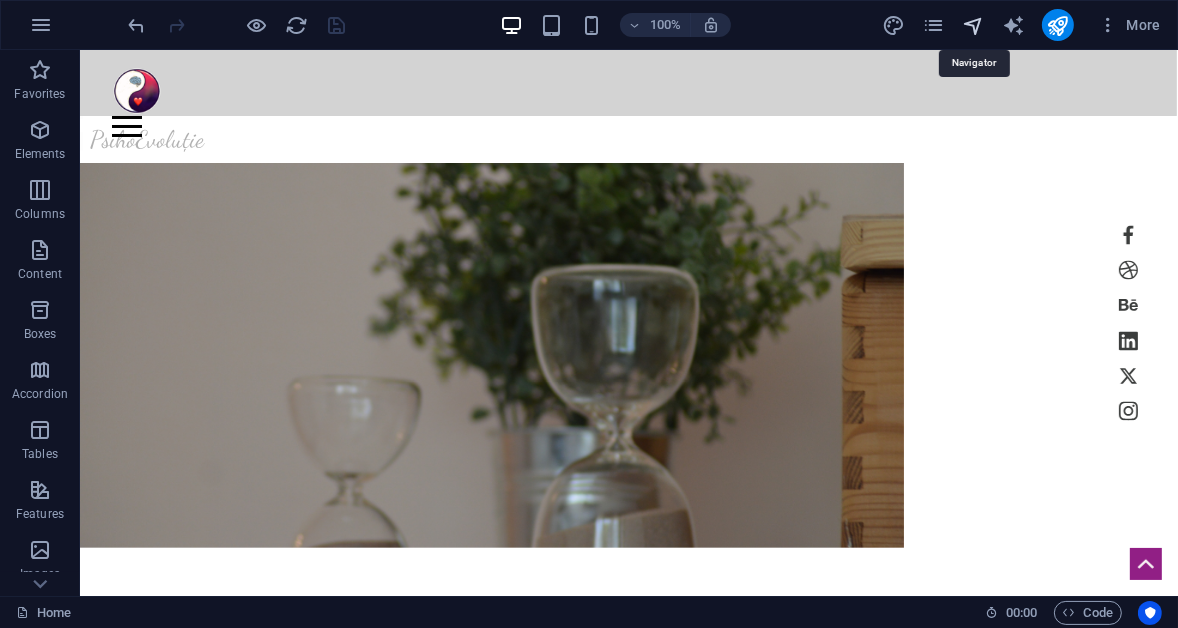 click at bounding box center (973, 25) 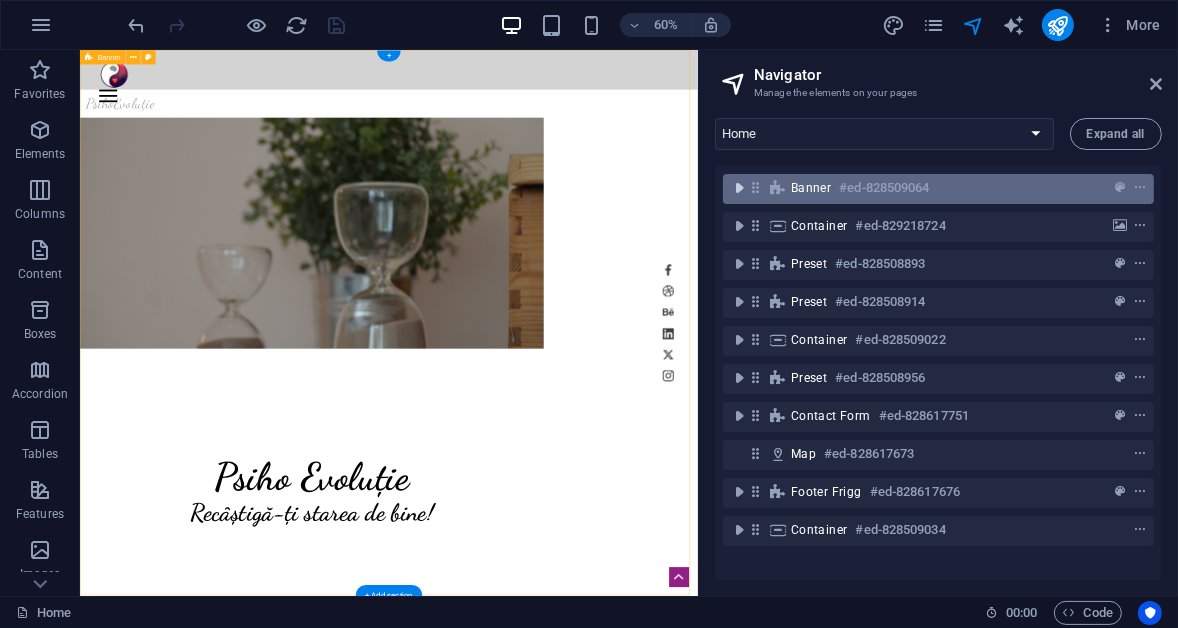 click at bounding box center (739, 188) 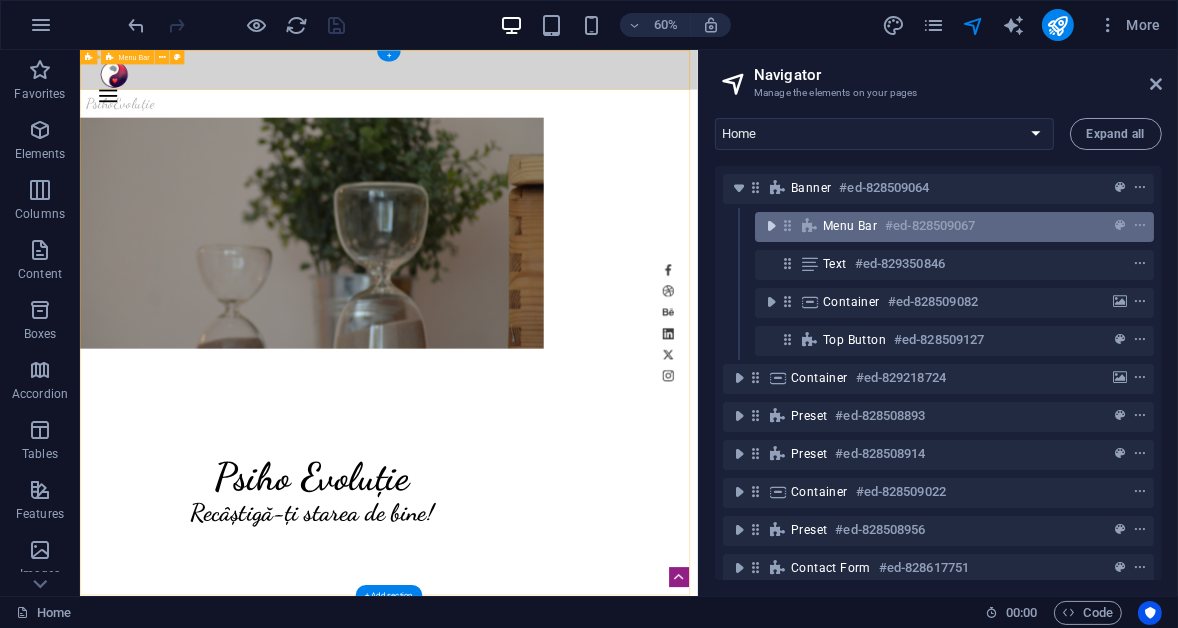 click at bounding box center (771, 226) 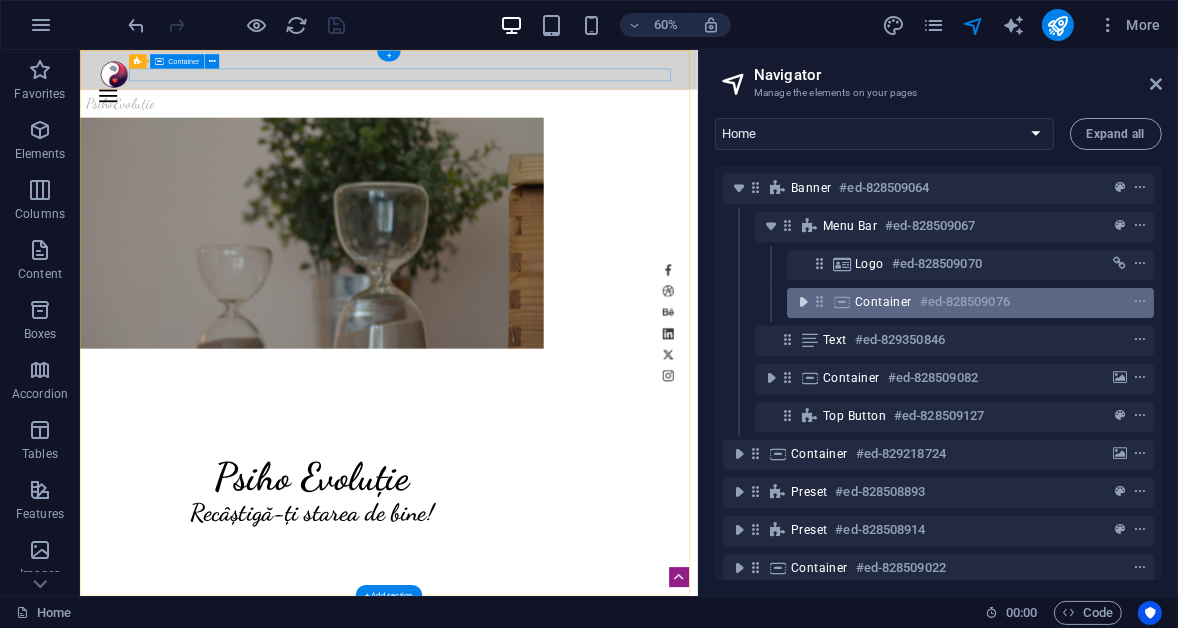 click at bounding box center (803, 302) 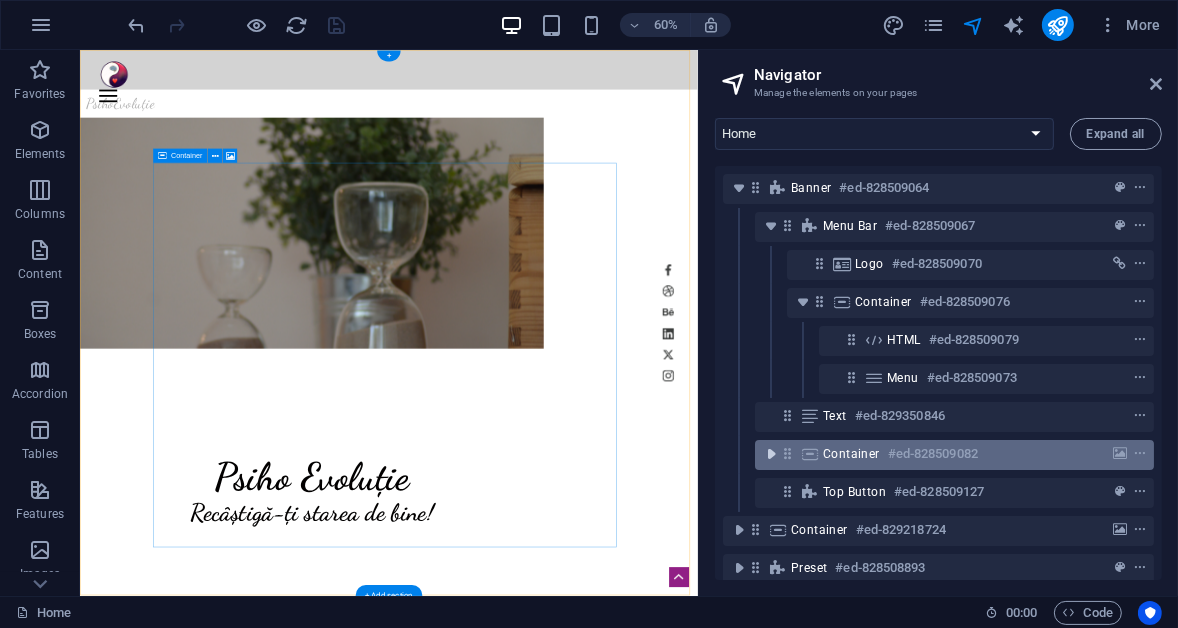 click at bounding box center (771, 454) 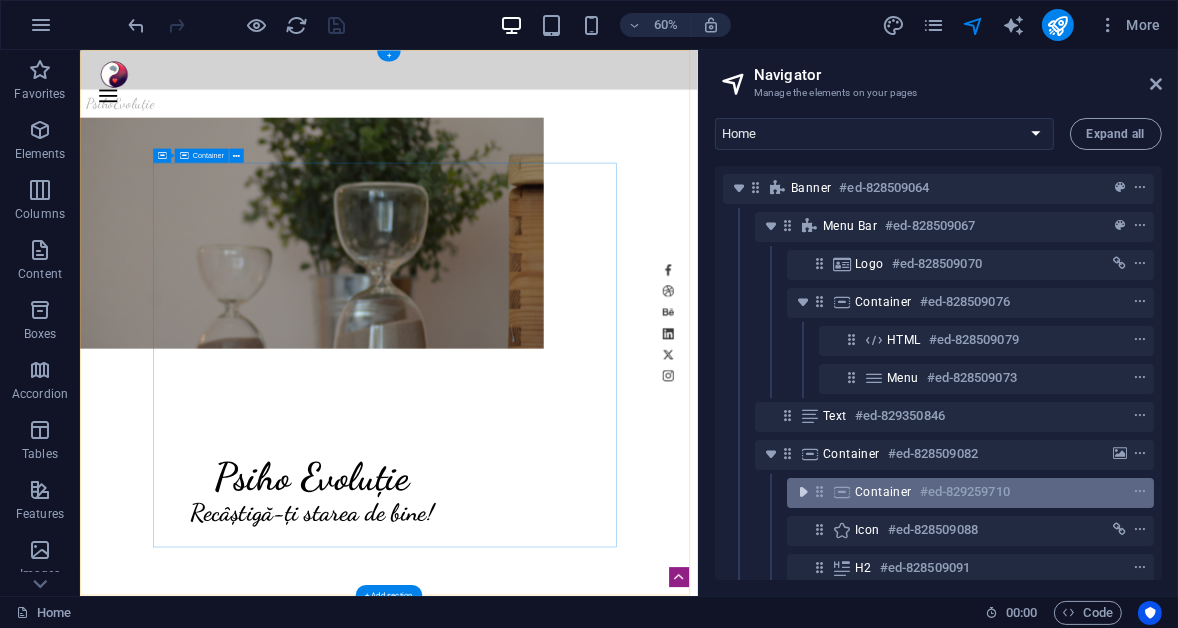 click at bounding box center (803, 492) 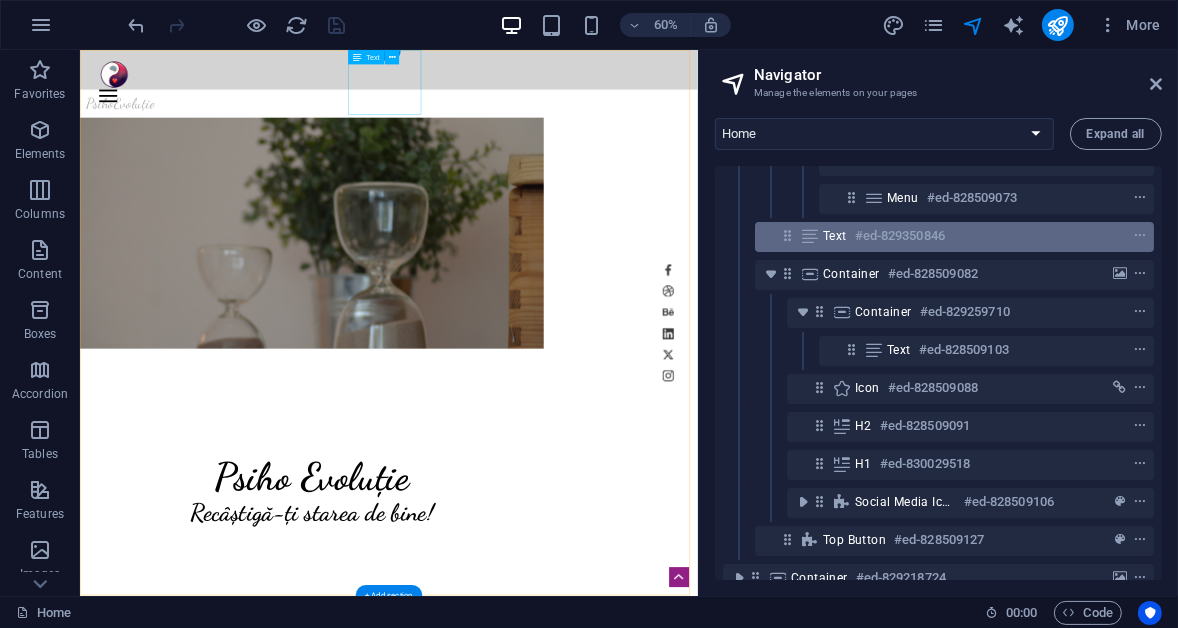 scroll, scrollTop: 181, scrollLeft: 0, axis: vertical 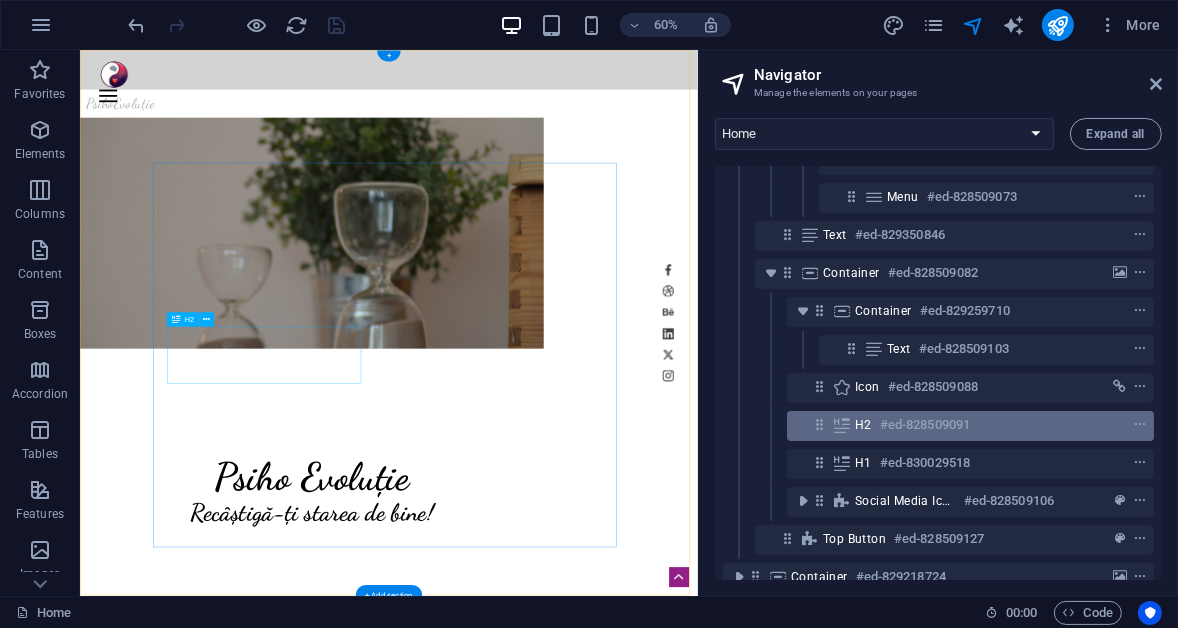 click on "H2 #ed-828509091" at bounding box center (954, 425) 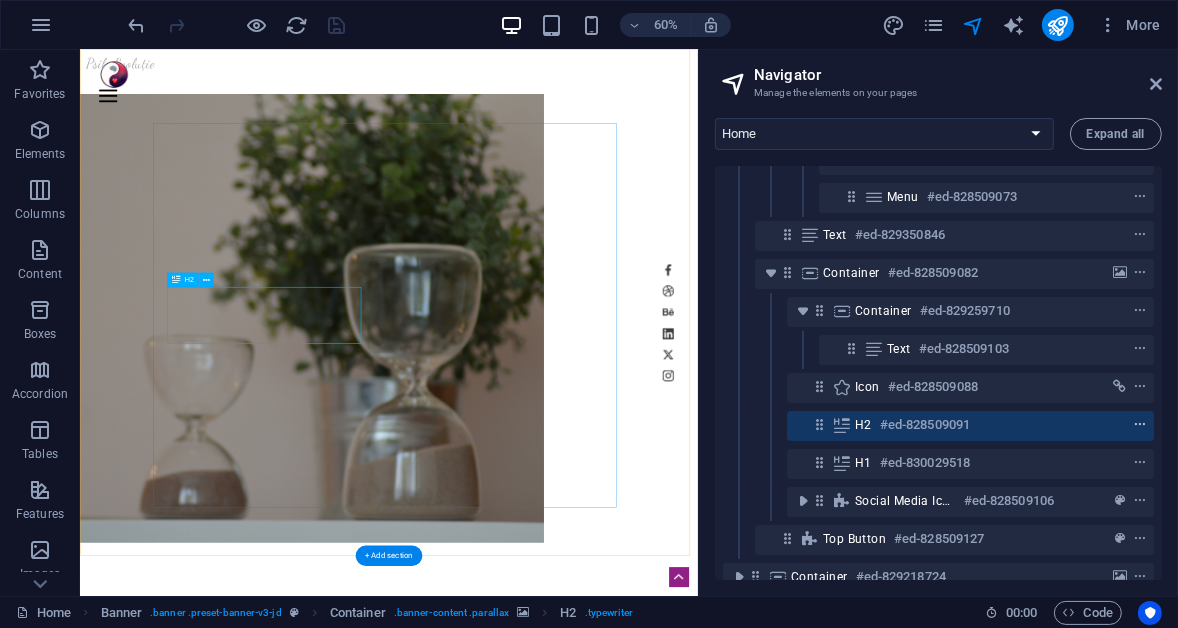 click at bounding box center [1140, 425] 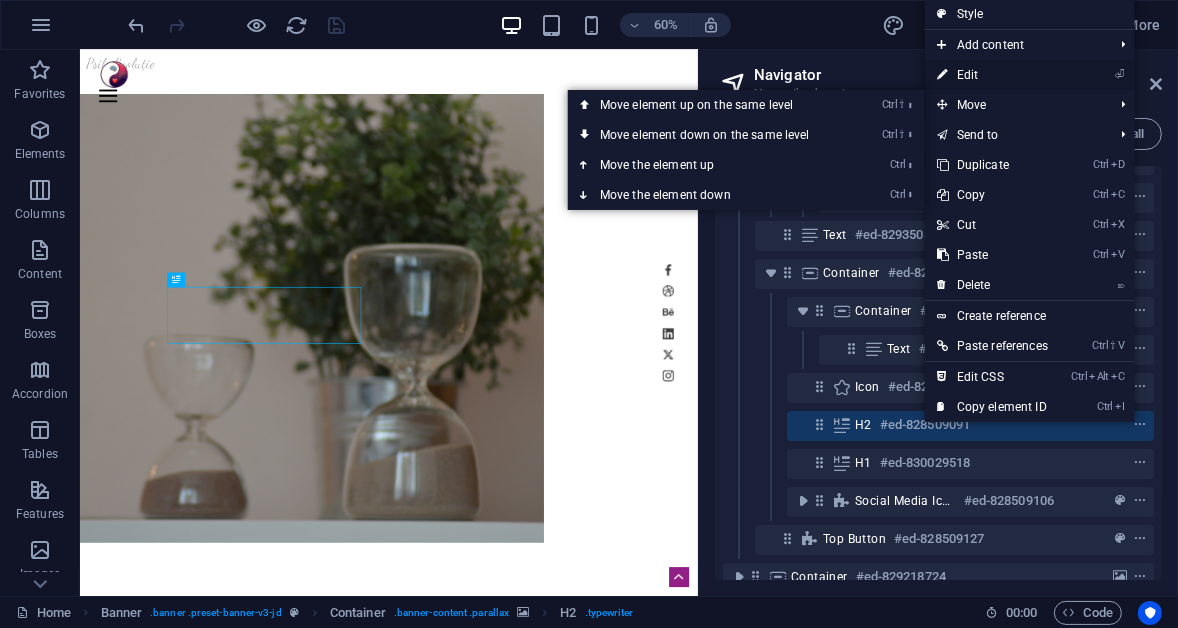 click on "⏎  Edit" at bounding box center (992, 75) 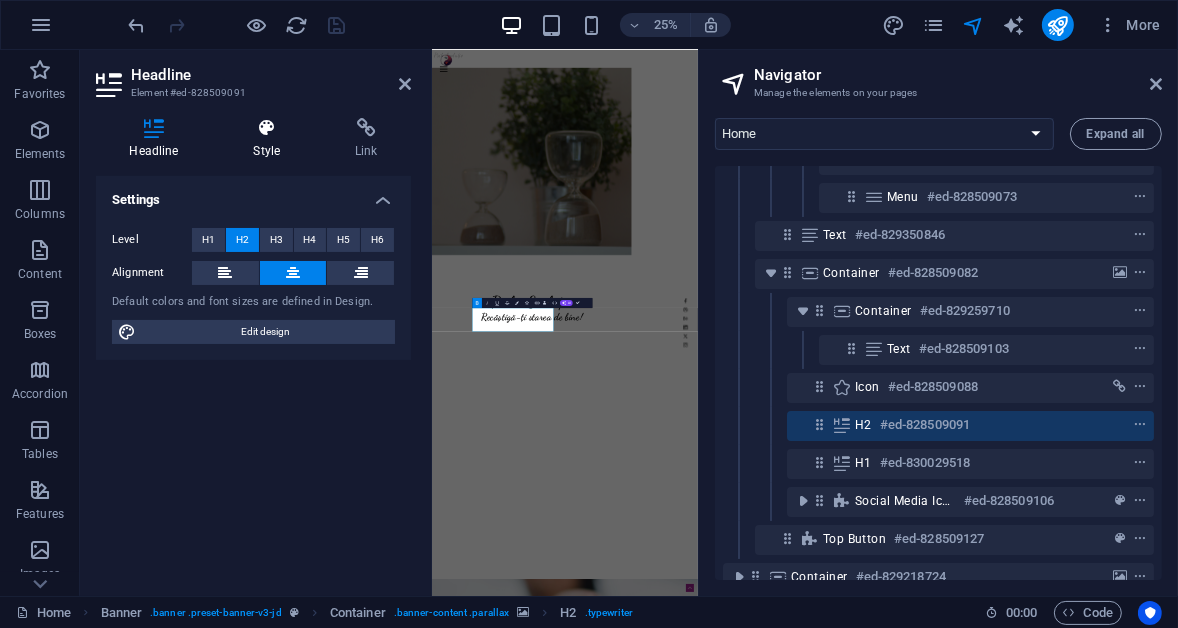 click at bounding box center [267, 128] 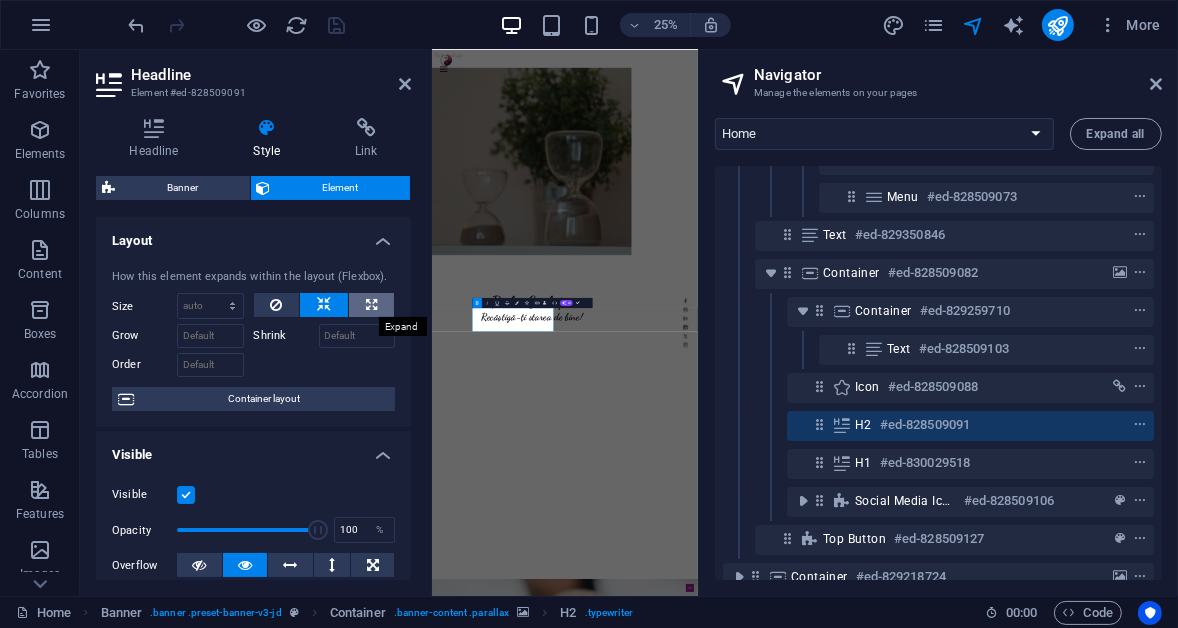 click at bounding box center [371, 305] 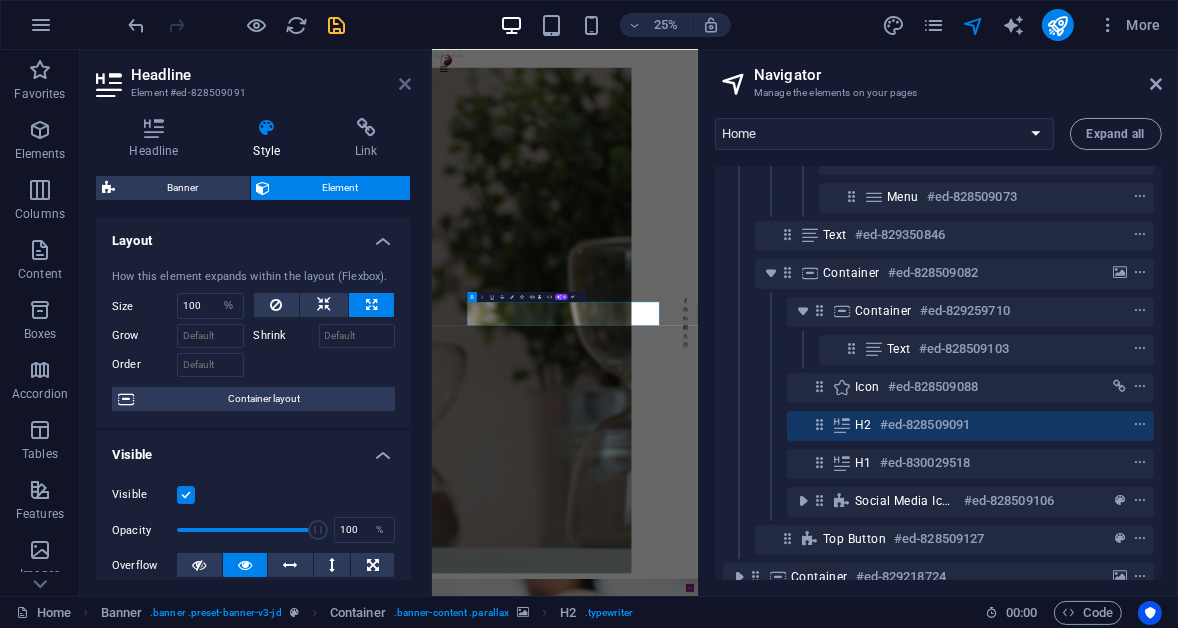 click at bounding box center [405, 84] 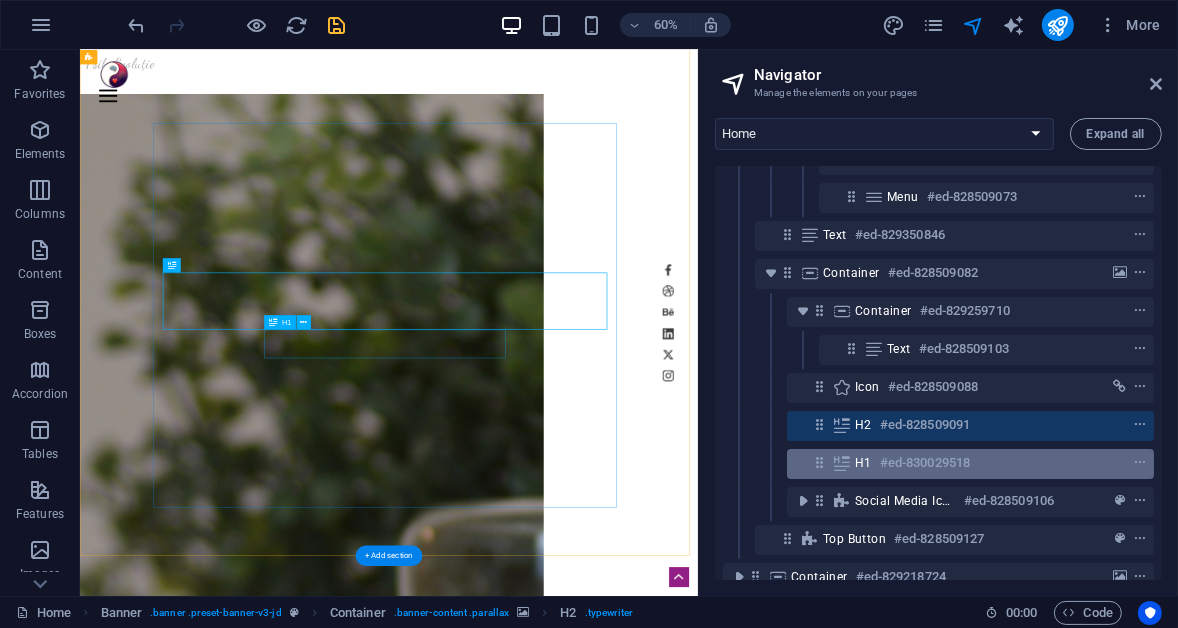 click on "H1 #ed-830029518" at bounding box center (954, 463) 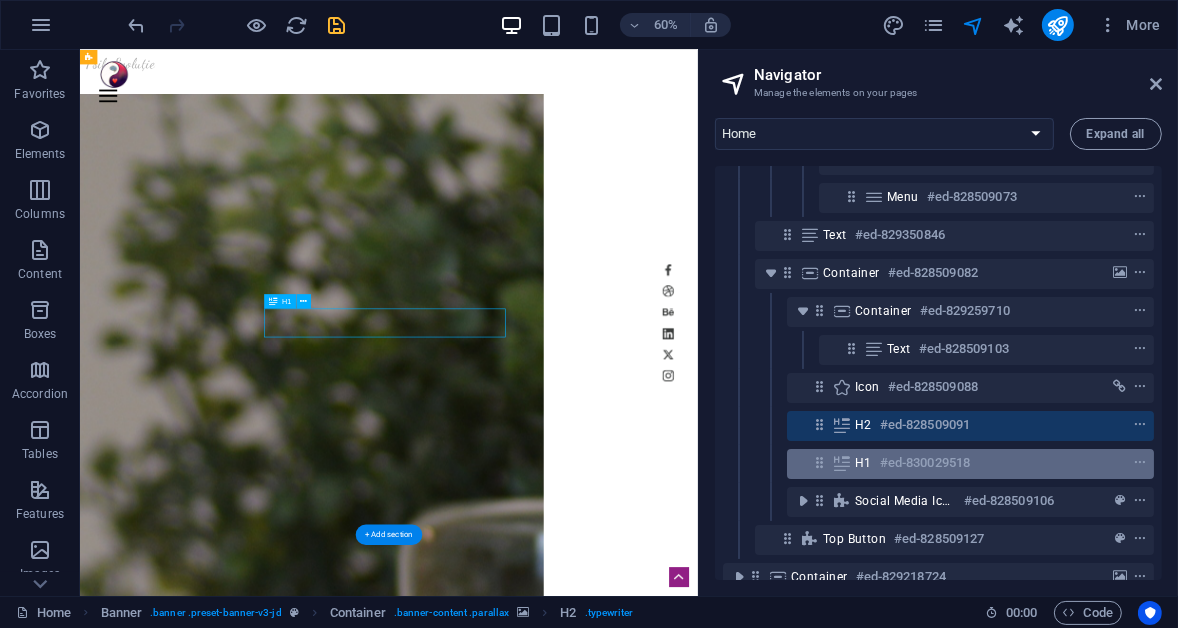 scroll, scrollTop: 101, scrollLeft: 0, axis: vertical 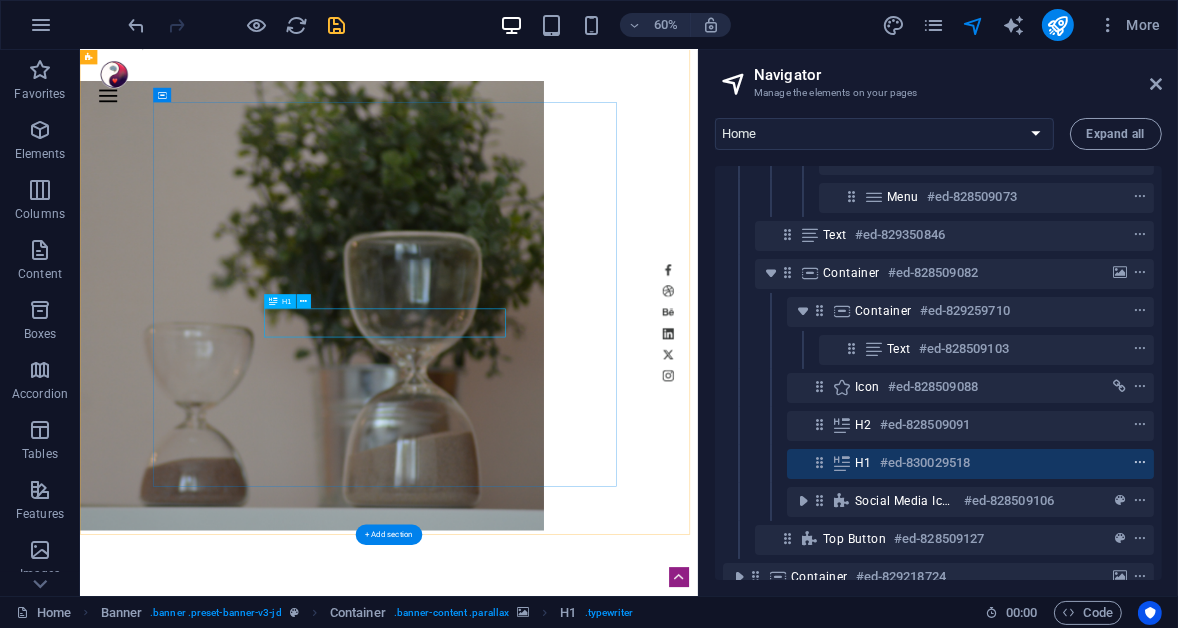 click at bounding box center (1140, 463) 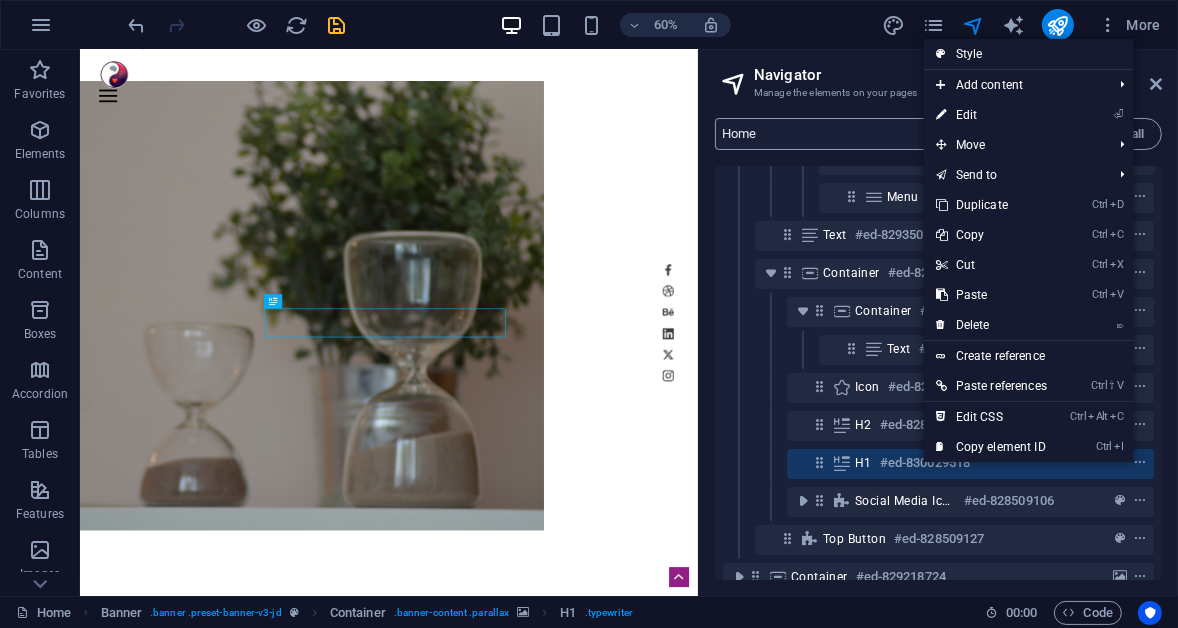 drag, startPoint x: 961, startPoint y: 111, endPoint x: 954, endPoint y: 119, distance: 10.630146 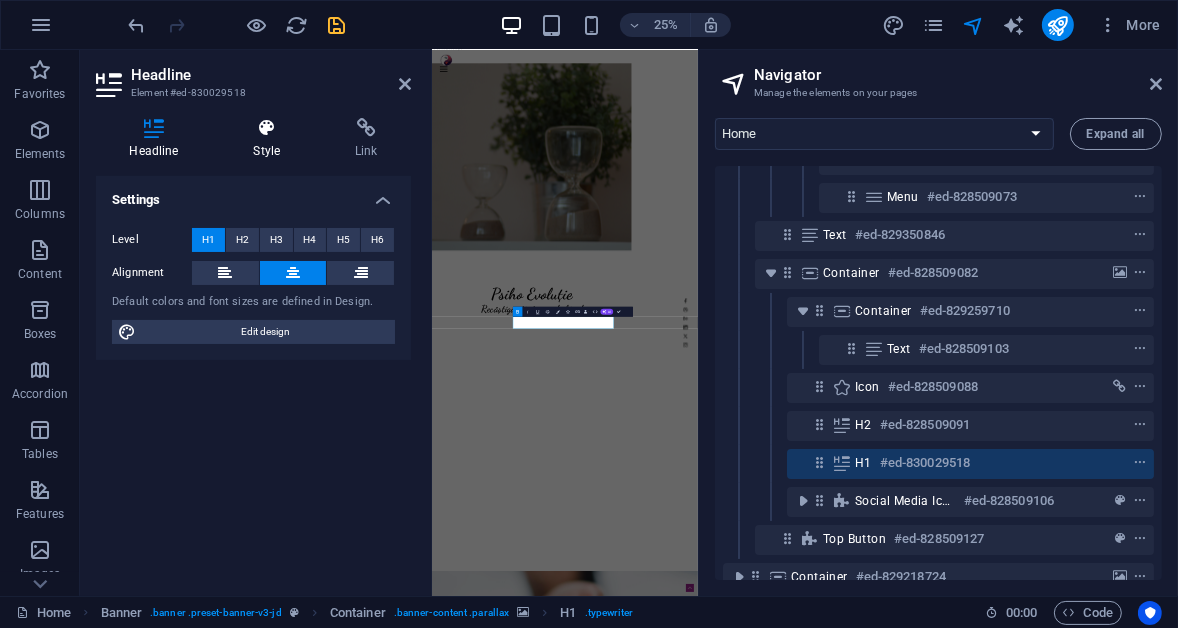 click at bounding box center (267, 128) 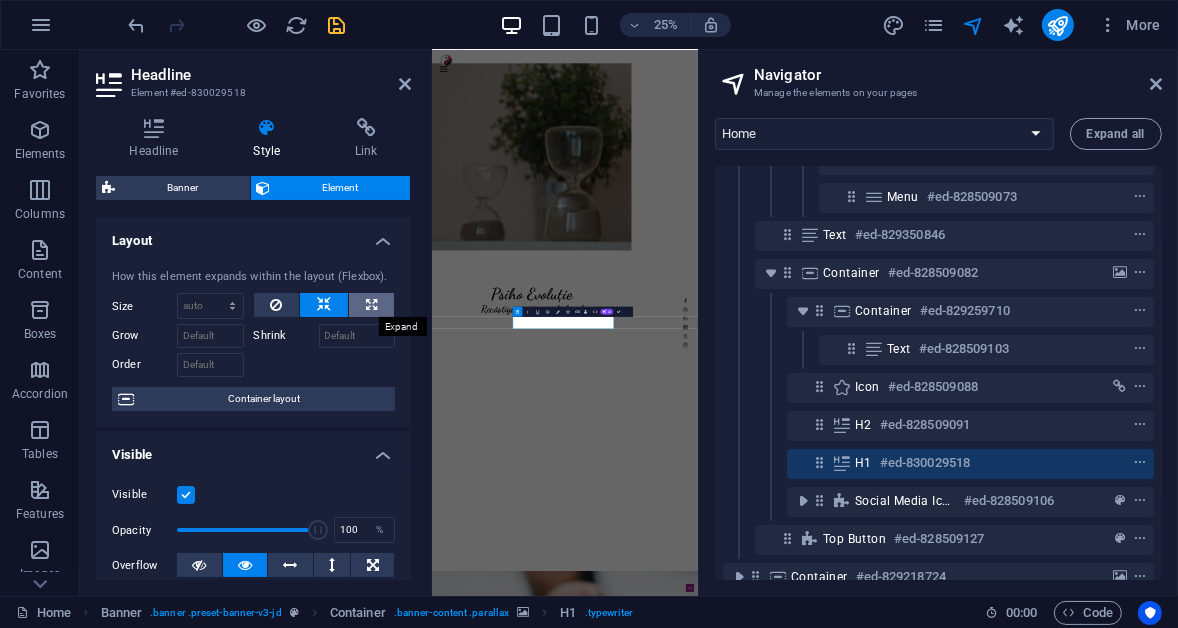 click at bounding box center [371, 305] 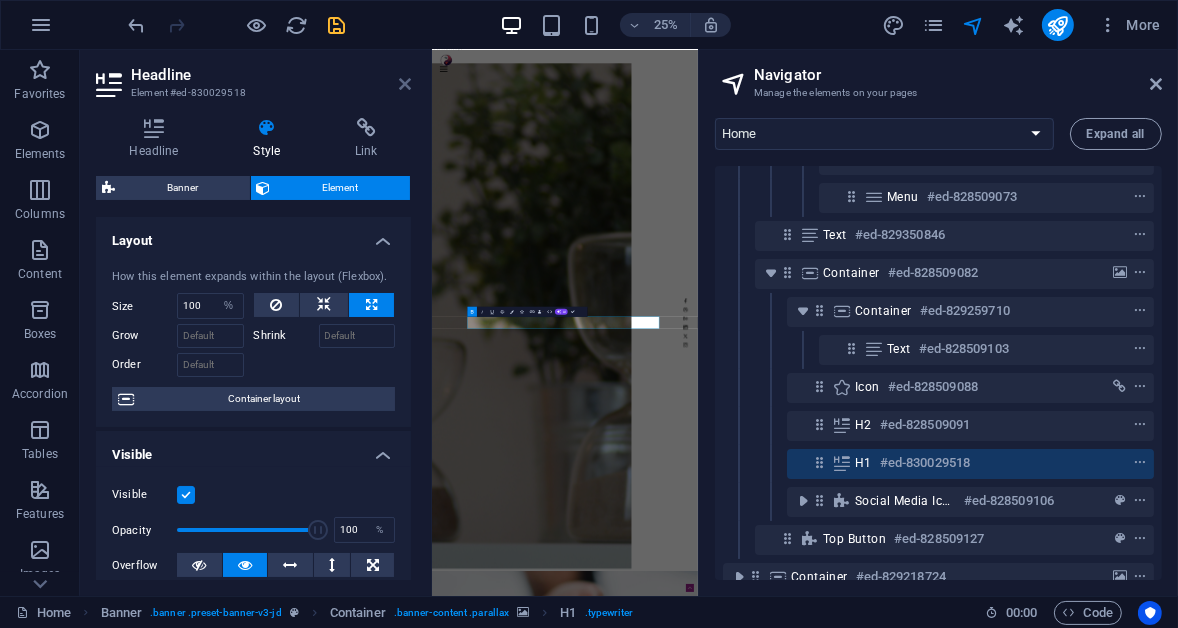 click at bounding box center [405, 84] 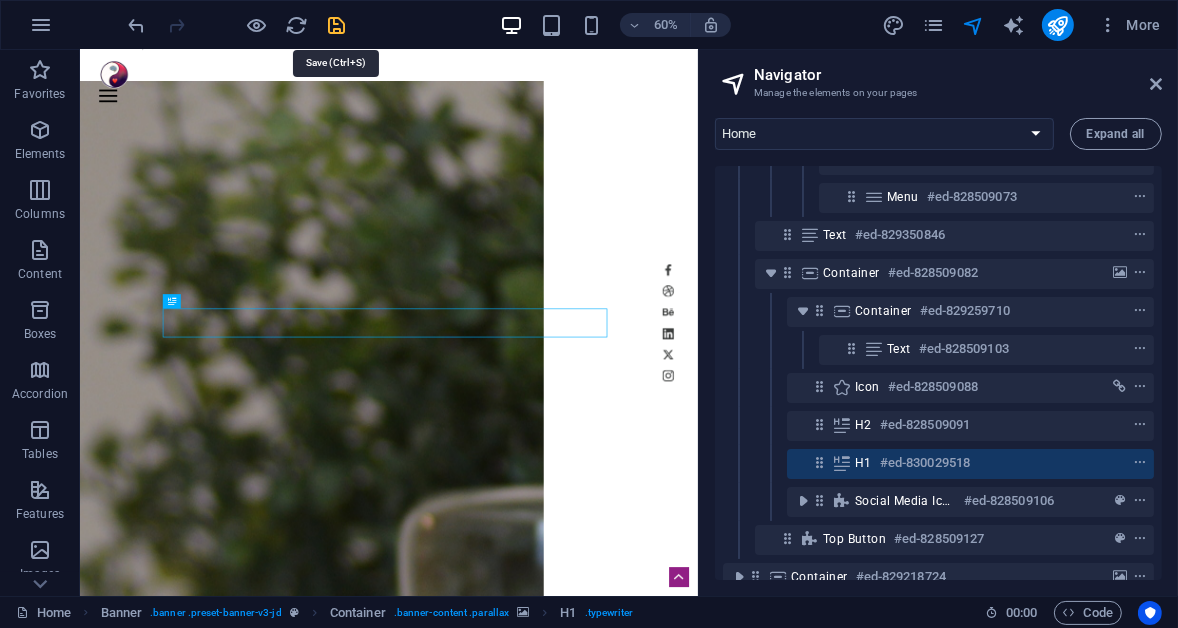 click at bounding box center (337, 25) 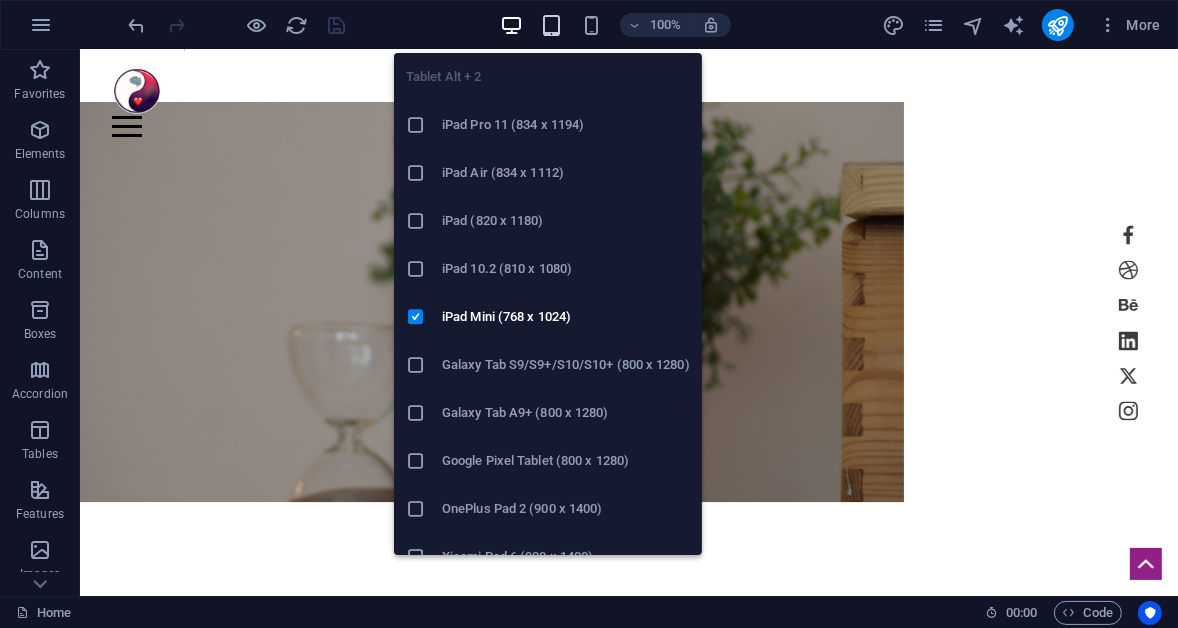 click at bounding box center [551, 25] 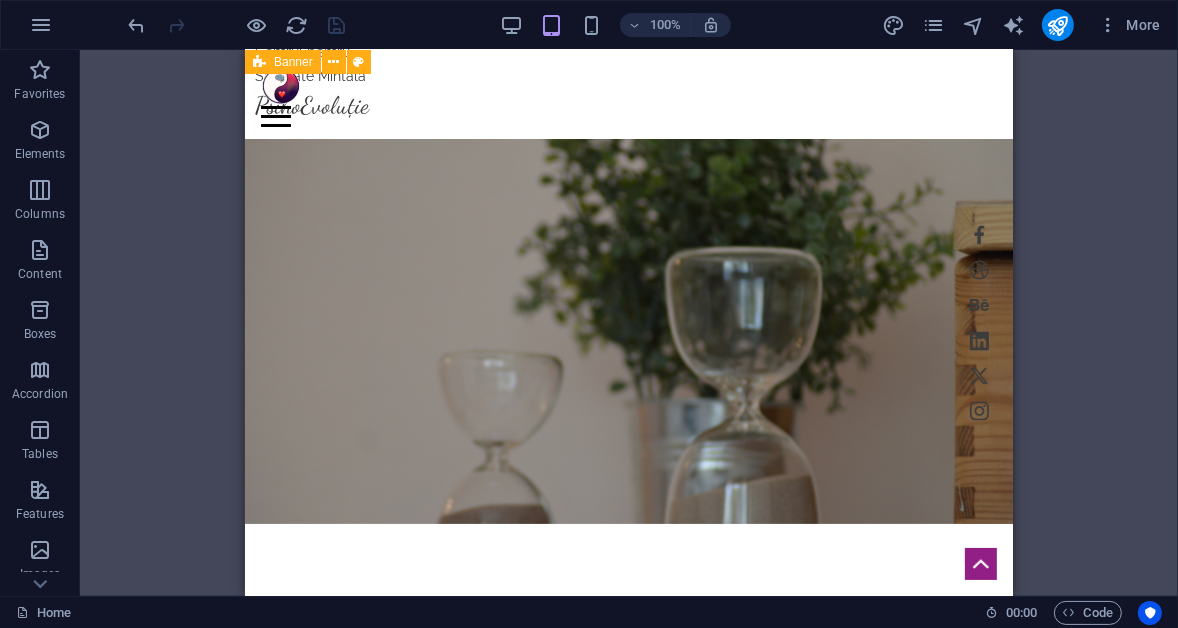 scroll, scrollTop: 106, scrollLeft: 0, axis: vertical 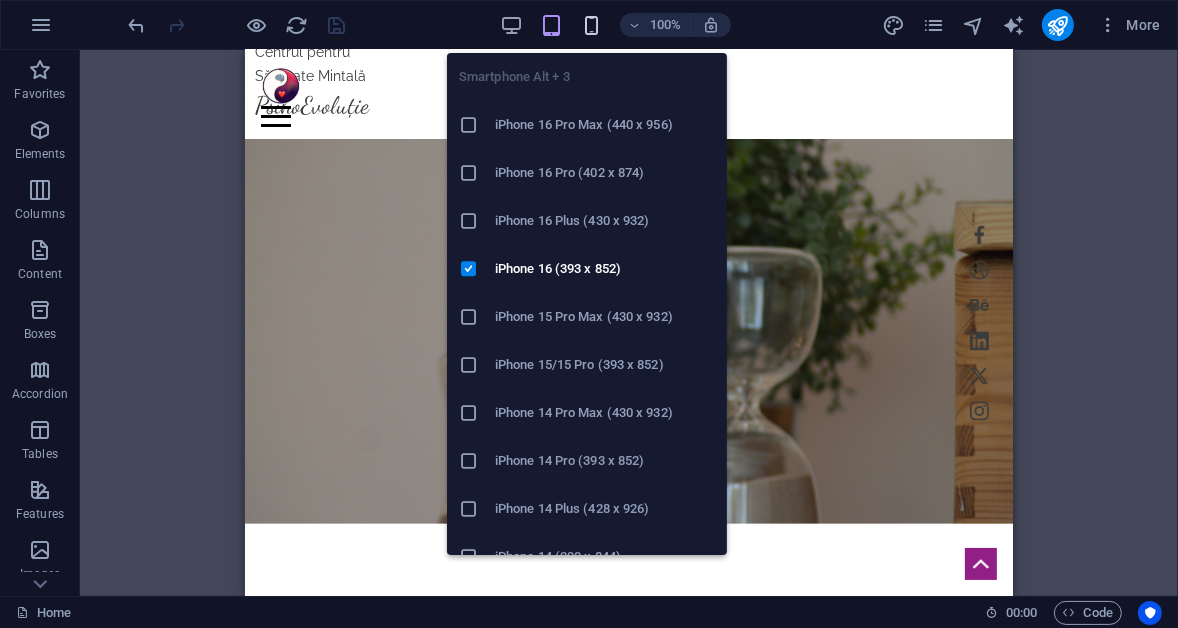 click at bounding box center (591, 25) 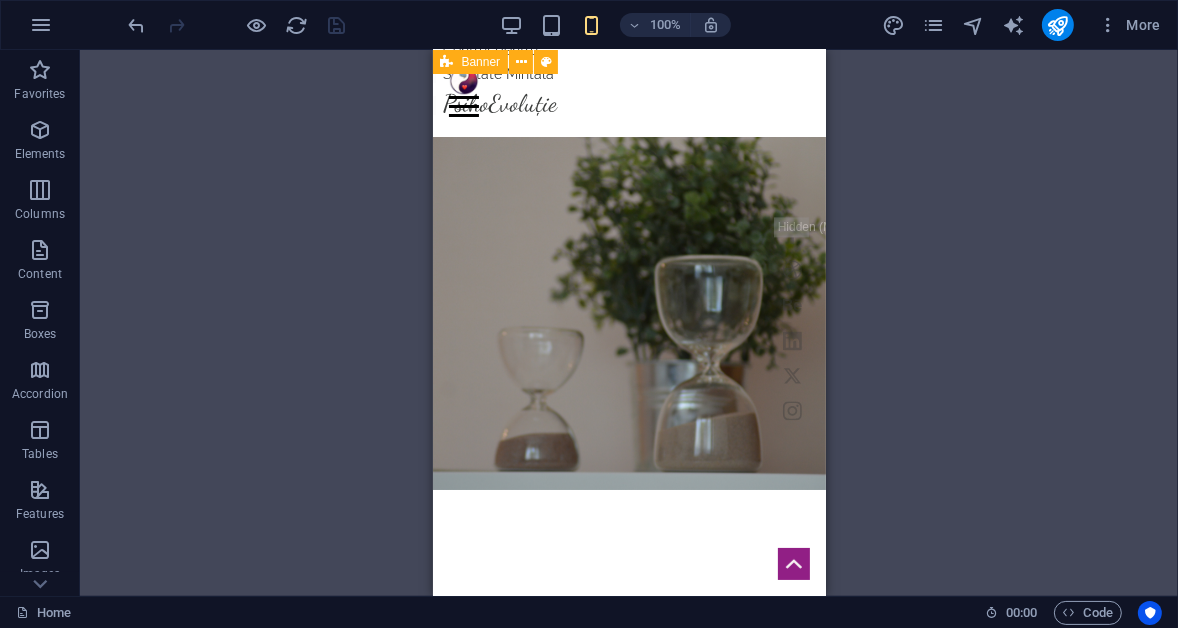 scroll, scrollTop: 96, scrollLeft: 0, axis: vertical 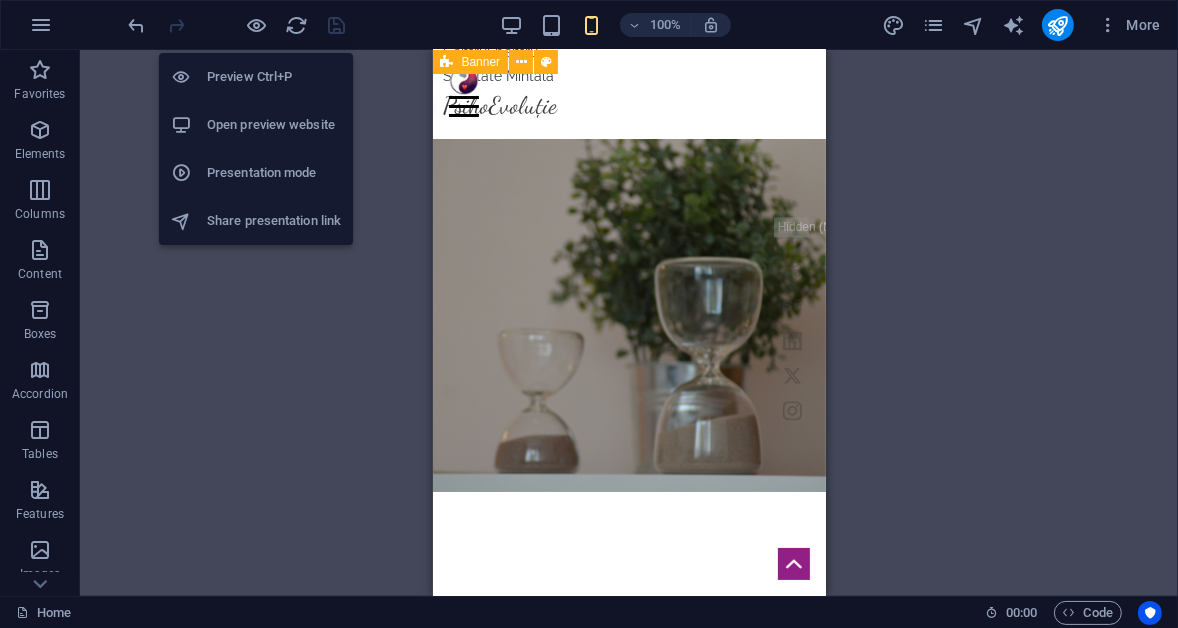click on "Open preview website" at bounding box center (274, 125) 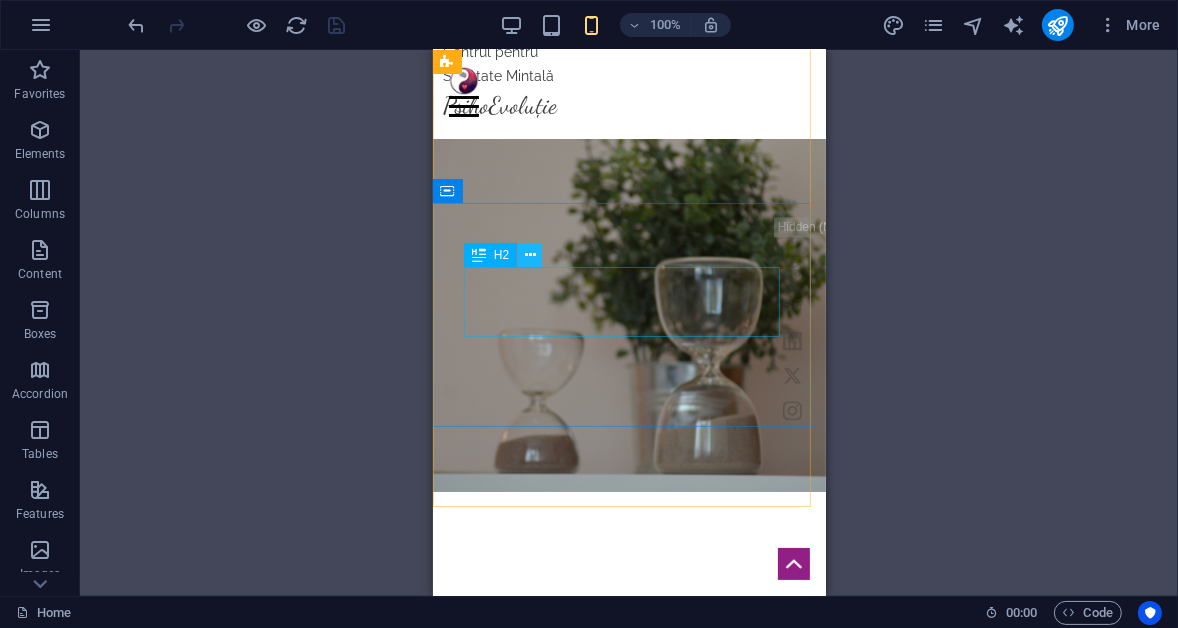 click at bounding box center [530, 255] 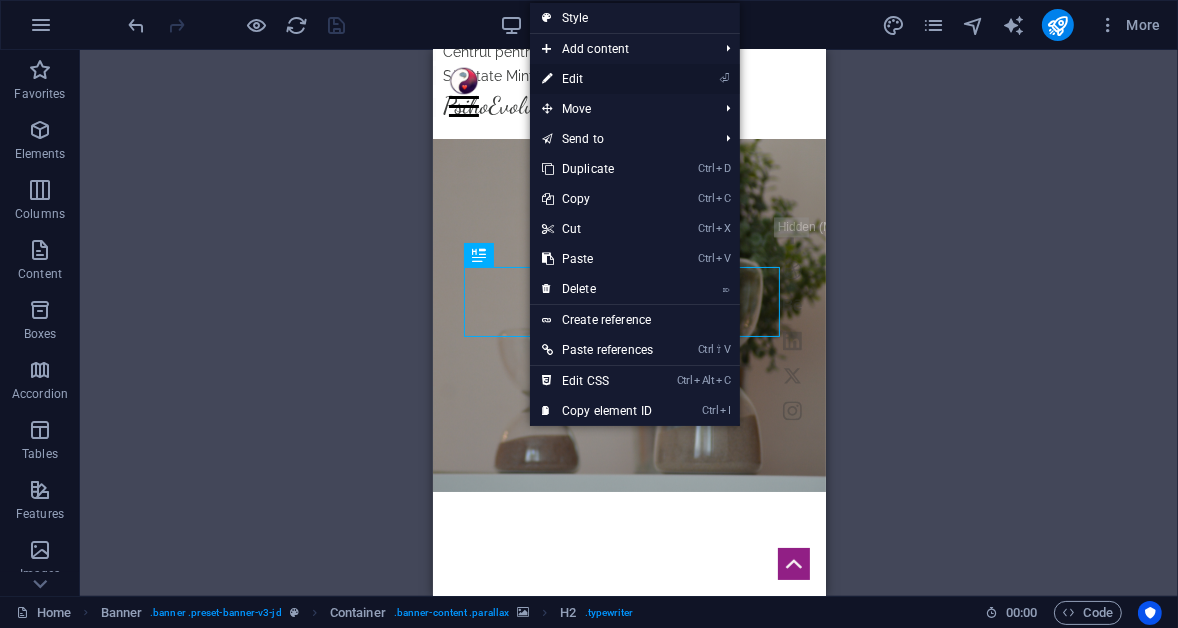 click on "⏎  Edit" at bounding box center [597, 79] 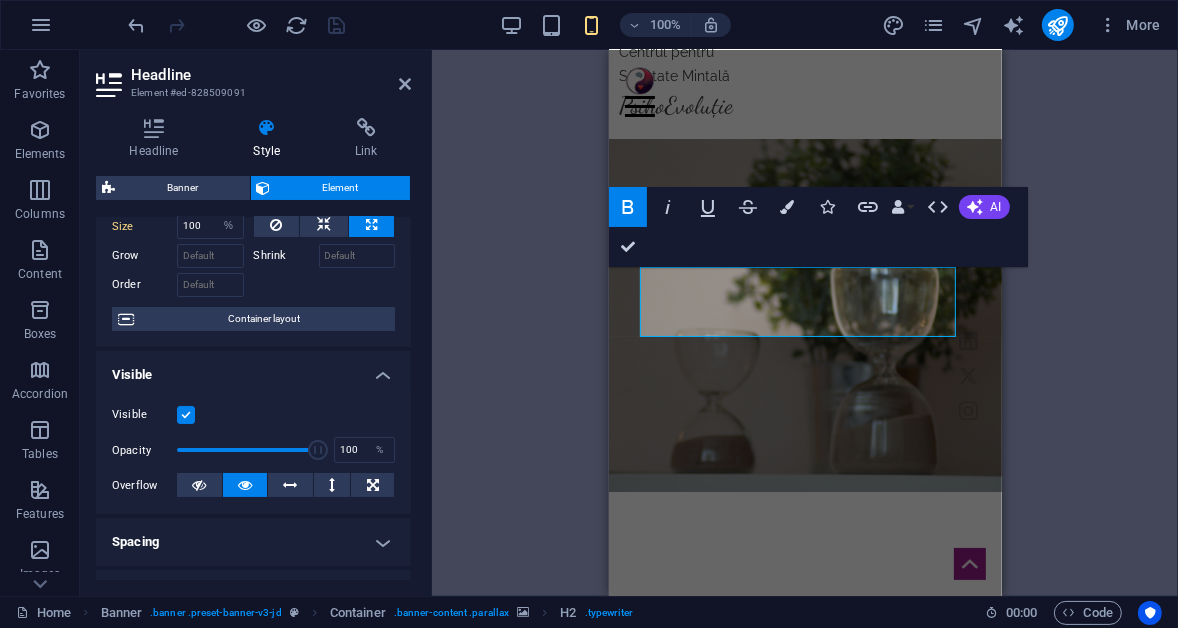 scroll, scrollTop: 181, scrollLeft: 0, axis: vertical 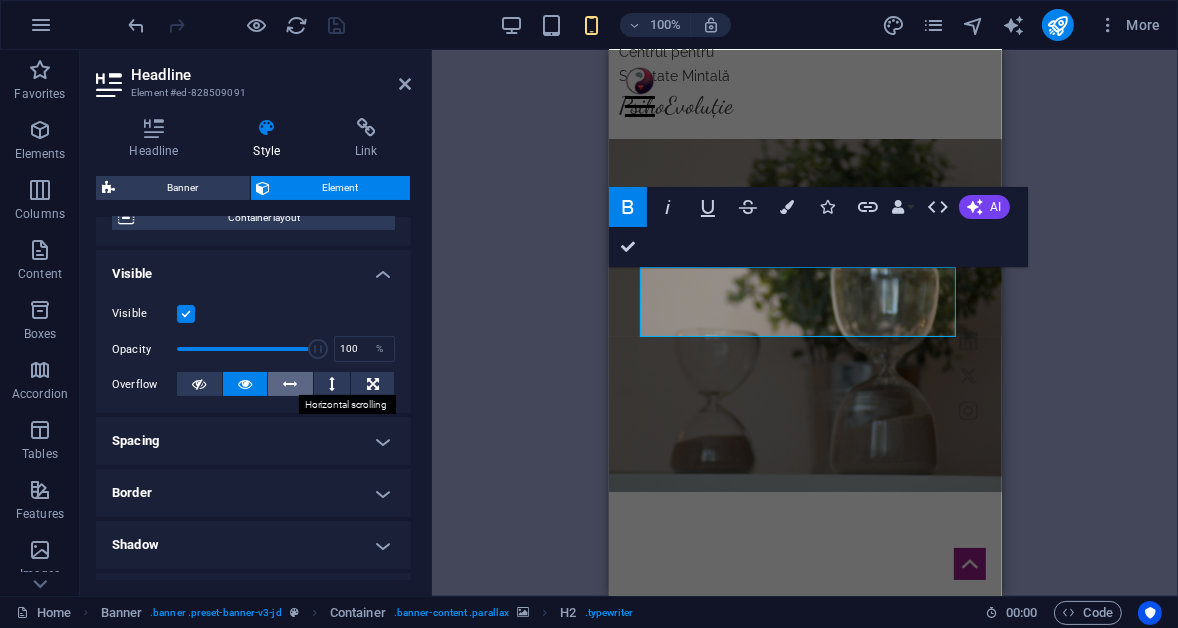 click at bounding box center [291, 384] 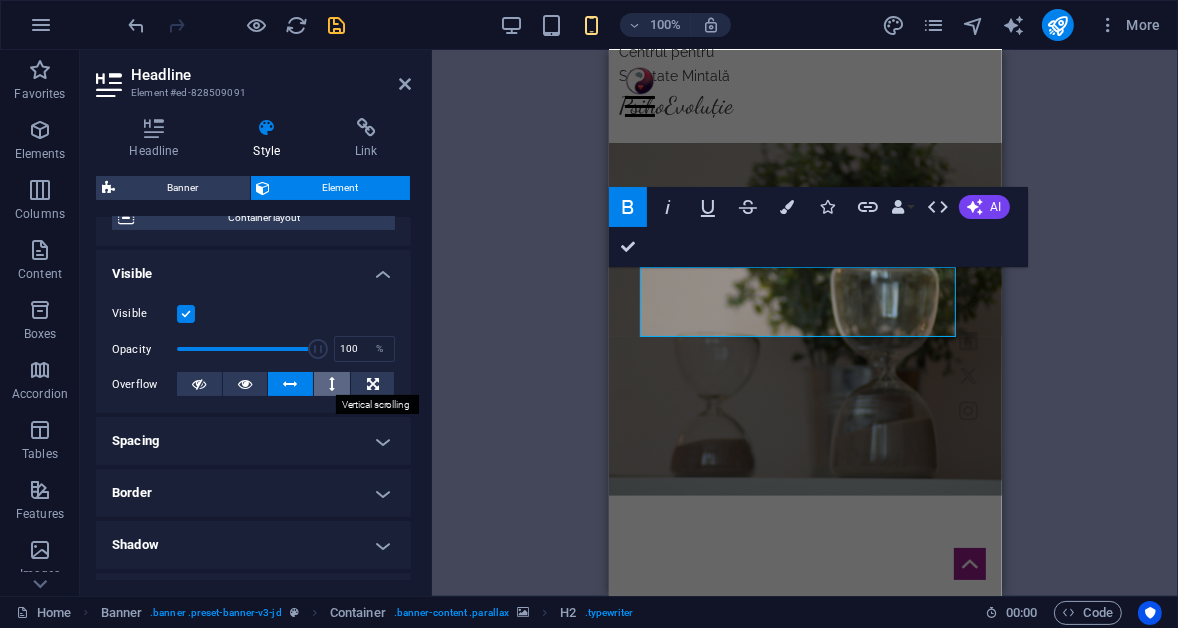 click at bounding box center [332, 384] 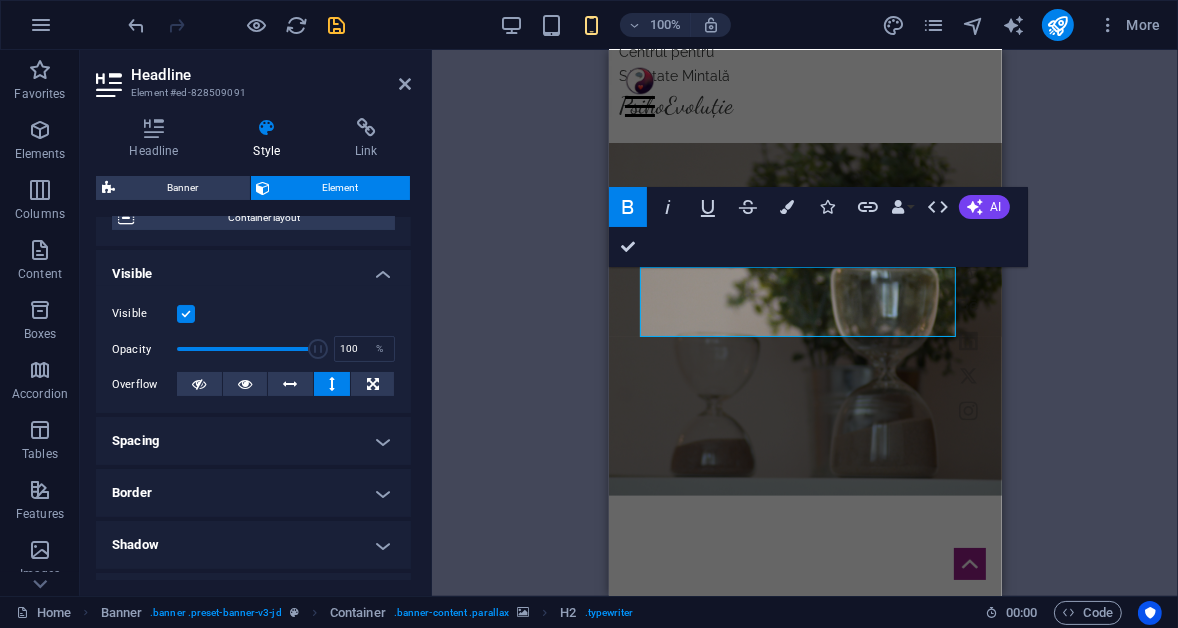 click at bounding box center [405, 84] 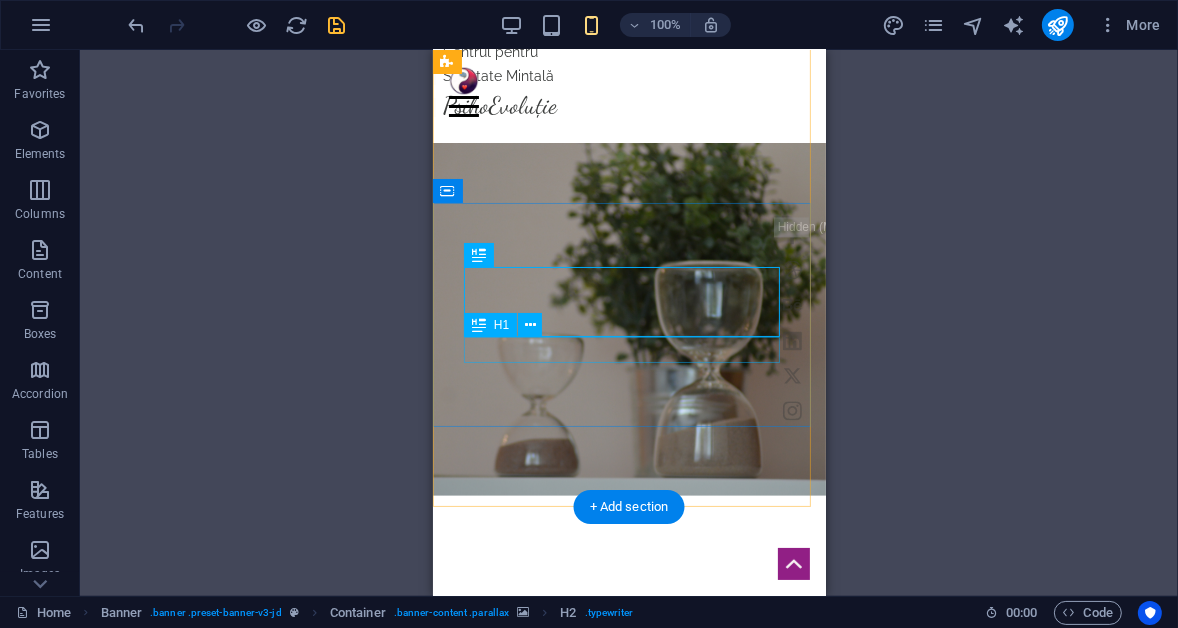 click on "Recâștigă-ți starea de bine!" at bounding box center (628, 704) 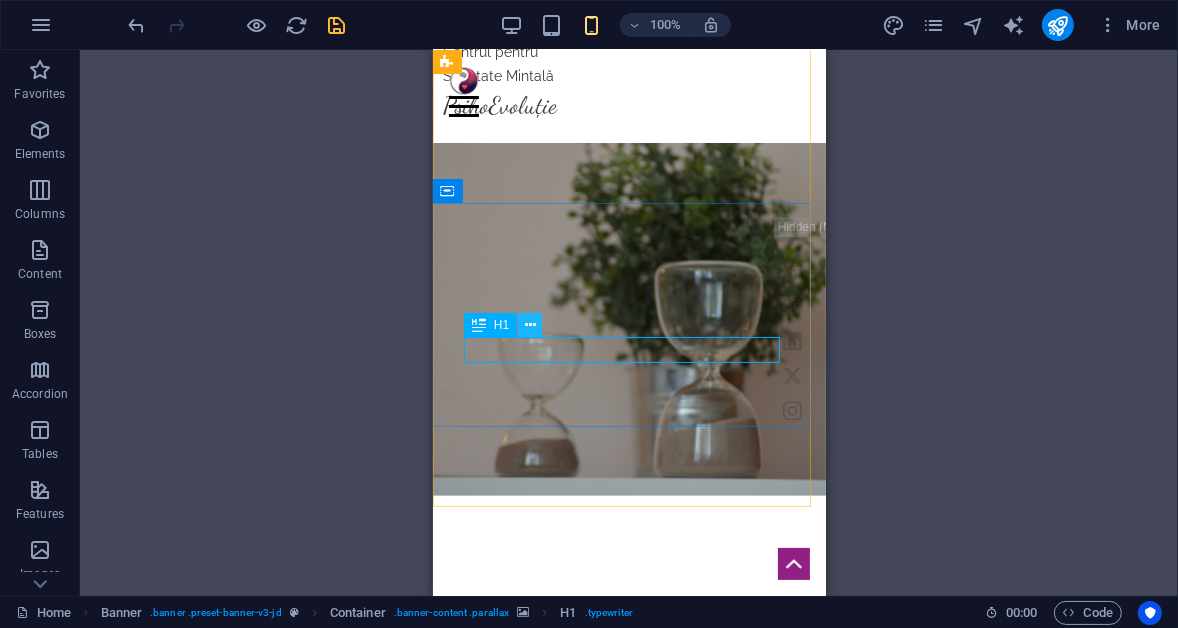click at bounding box center [530, 325] 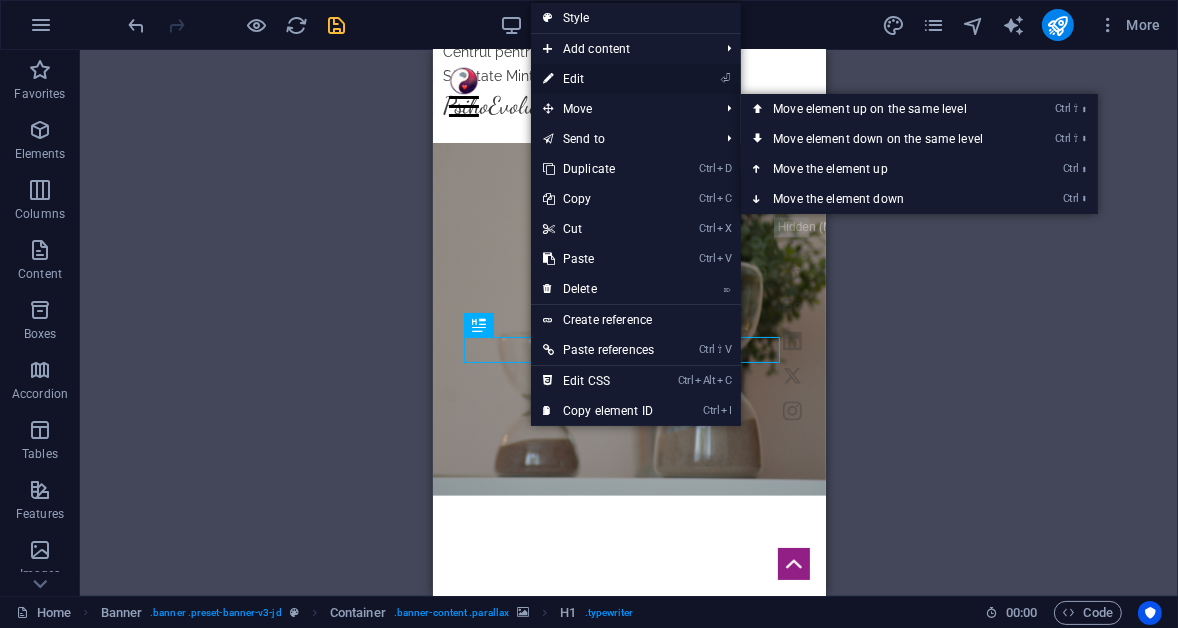 click on "⏎  Edit" at bounding box center (598, 79) 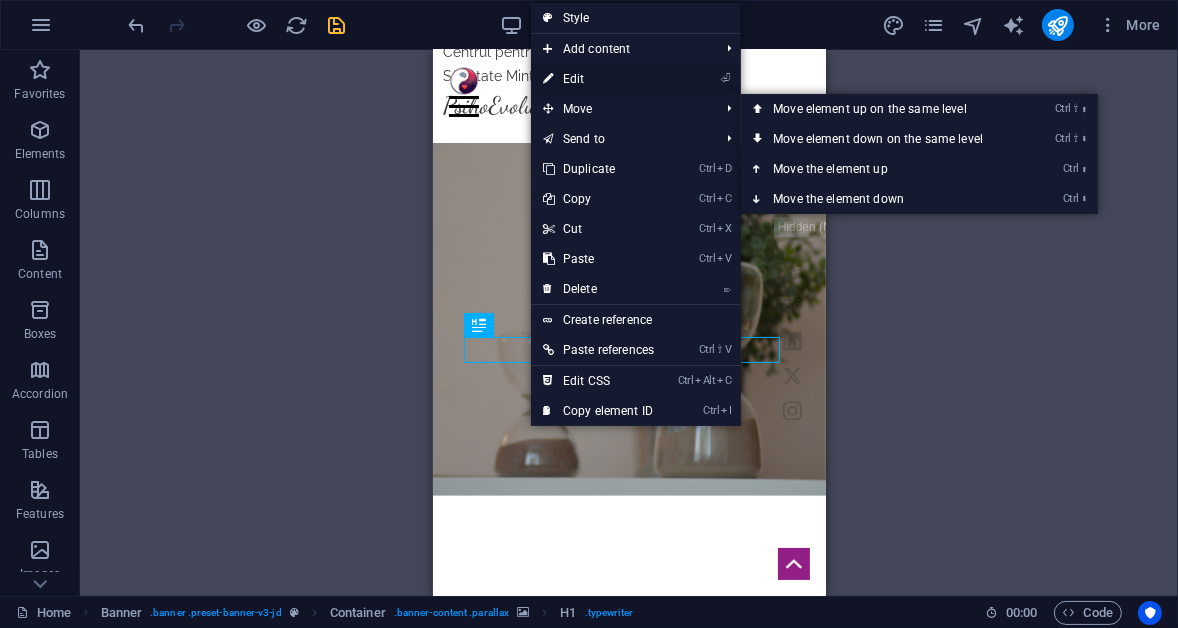 select on "%" 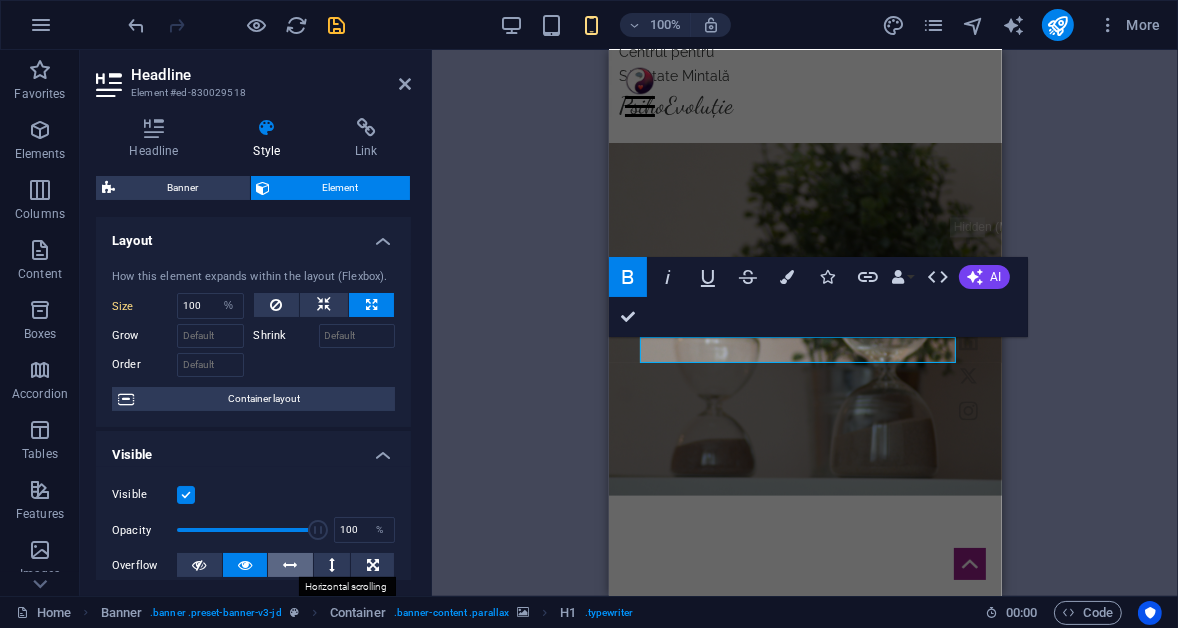 click at bounding box center [291, 565] 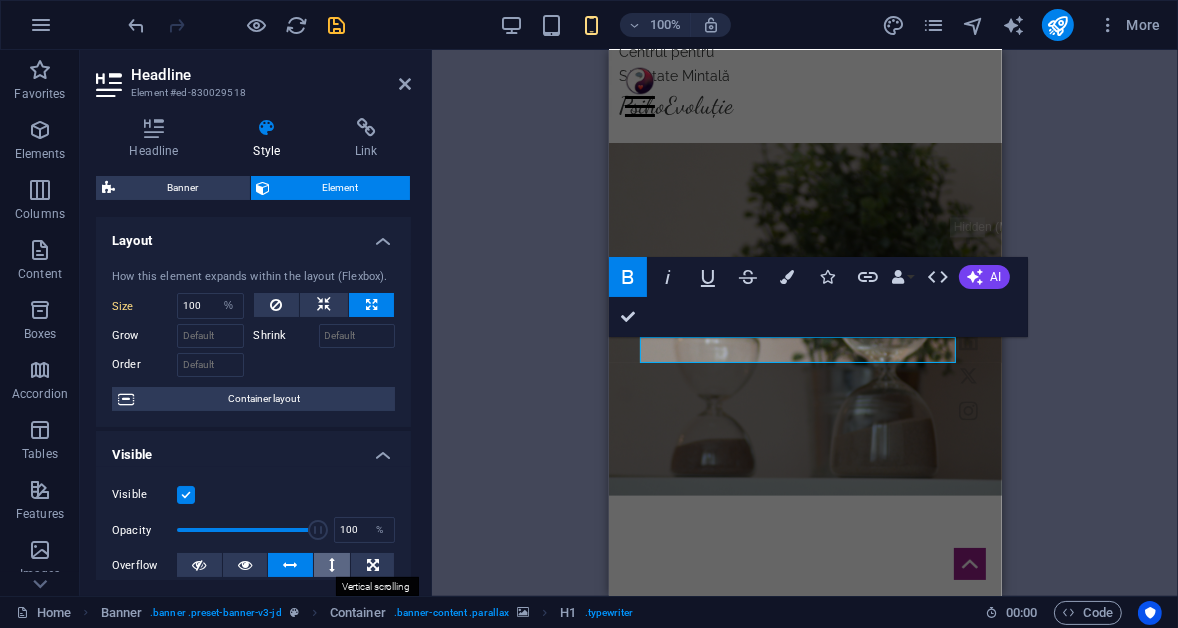 click at bounding box center [332, 565] 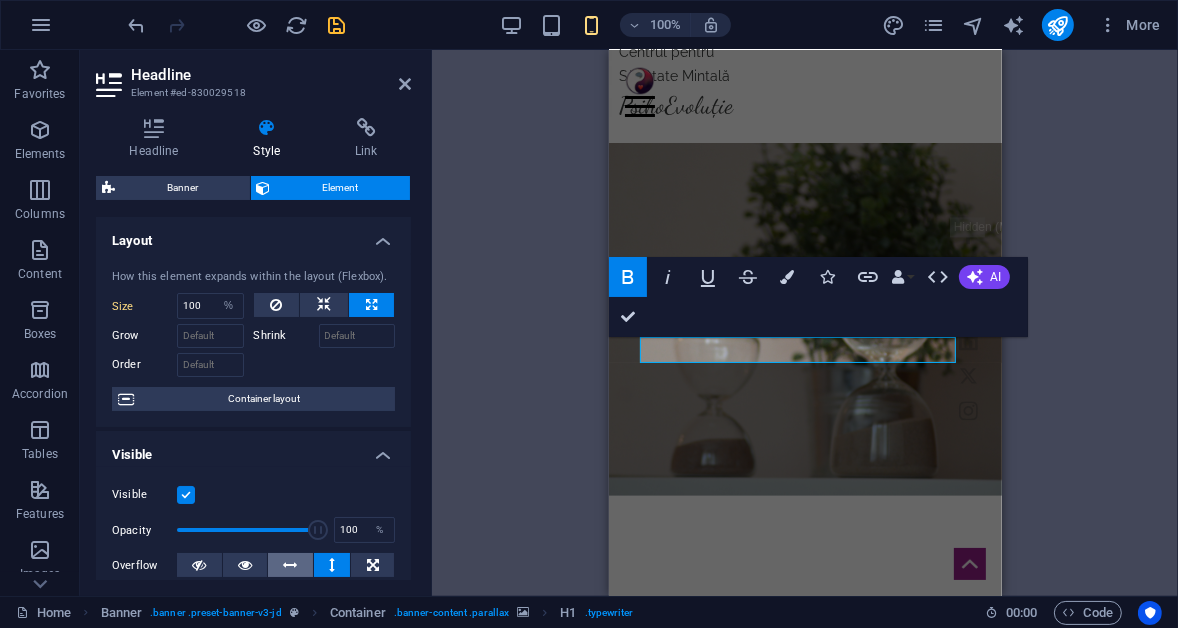 click at bounding box center [290, 565] 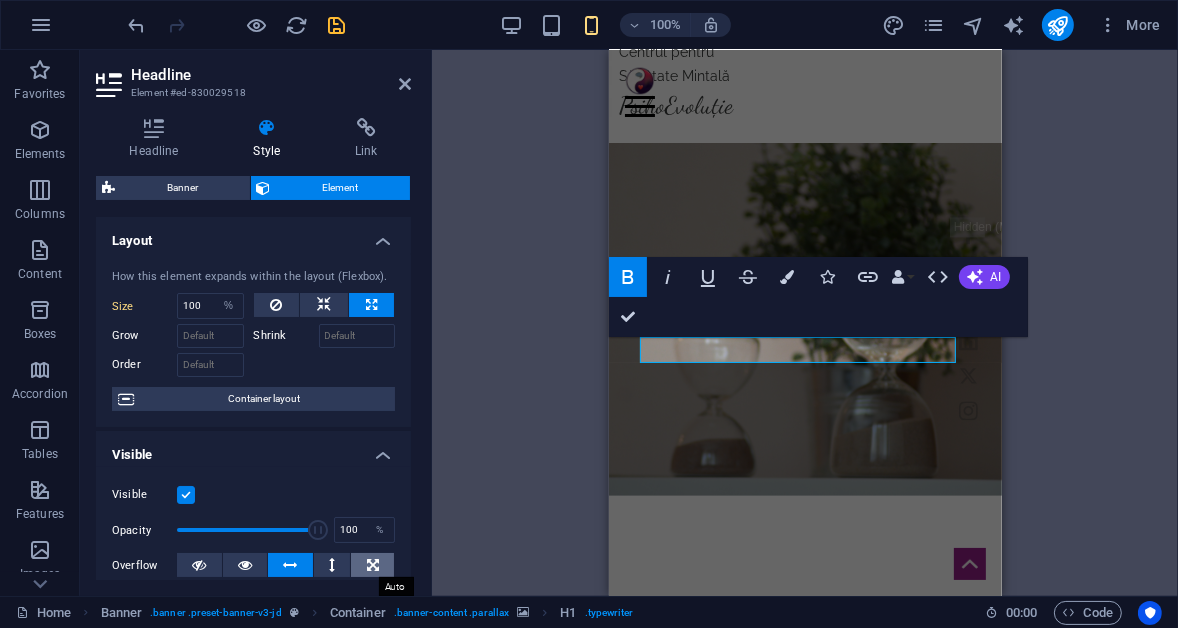 click at bounding box center [372, 565] 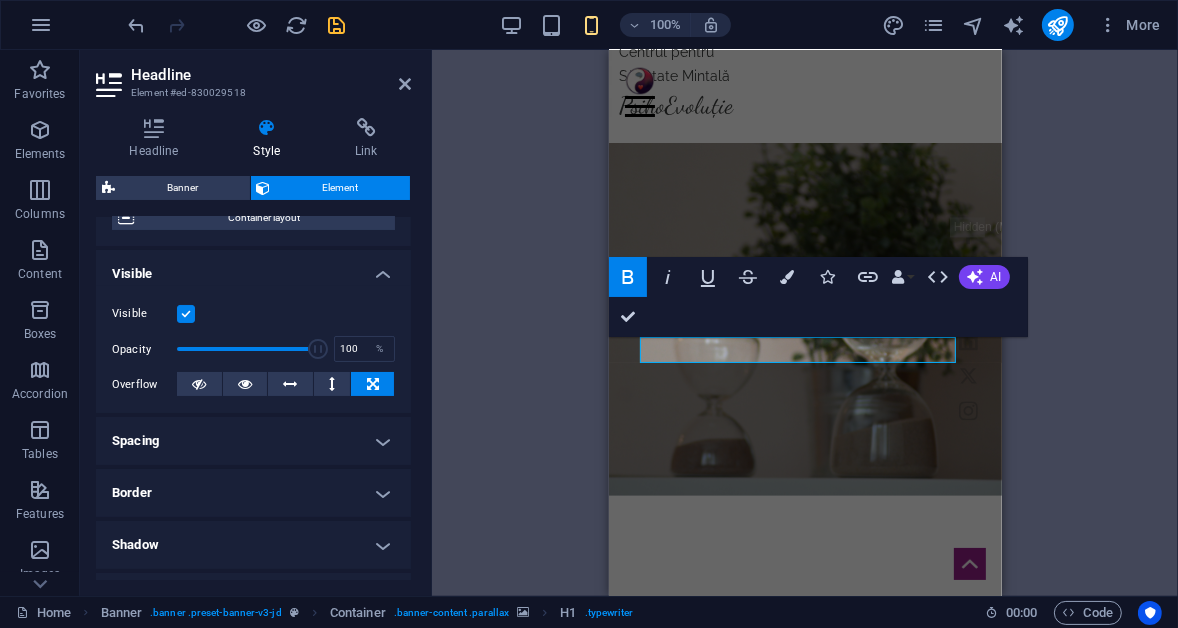 scroll, scrollTop: 90, scrollLeft: 0, axis: vertical 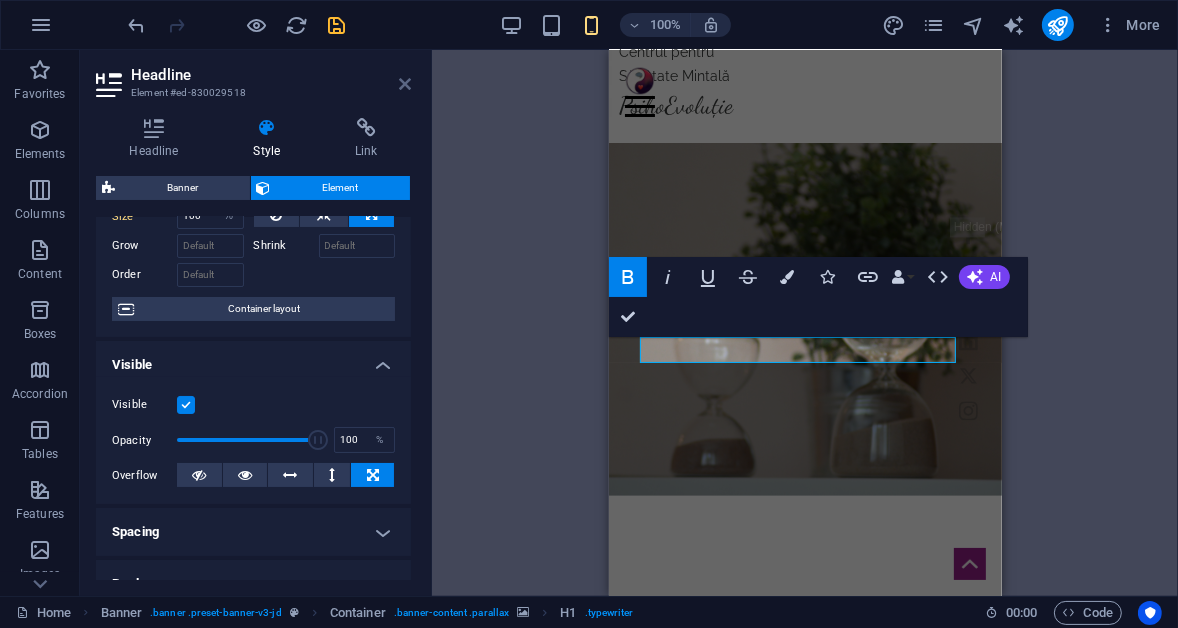 click at bounding box center [405, 84] 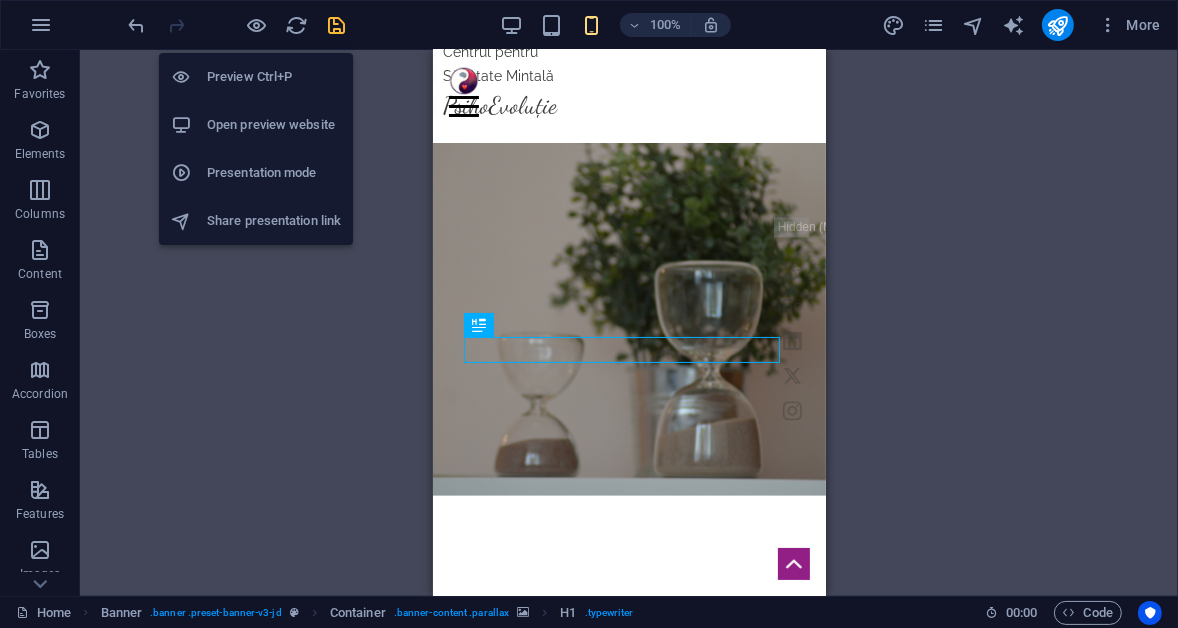click on "Preview Ctrl+P" at bounding box center (274, 77) 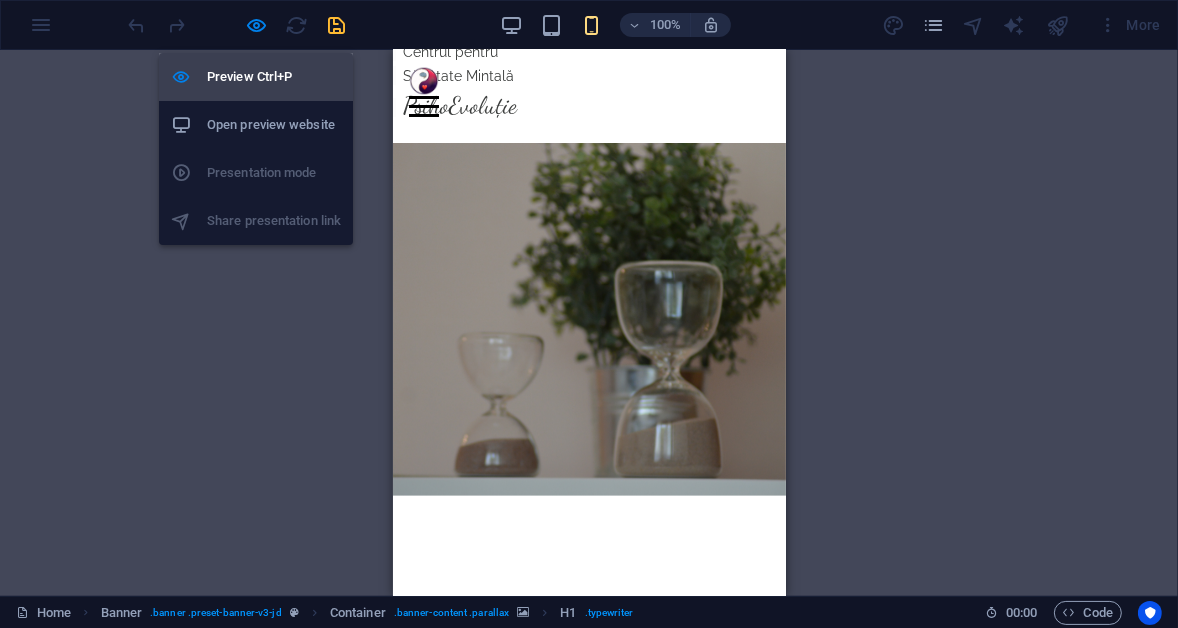click on "Preview Ctrl+P" at bounding box center (274, 77) 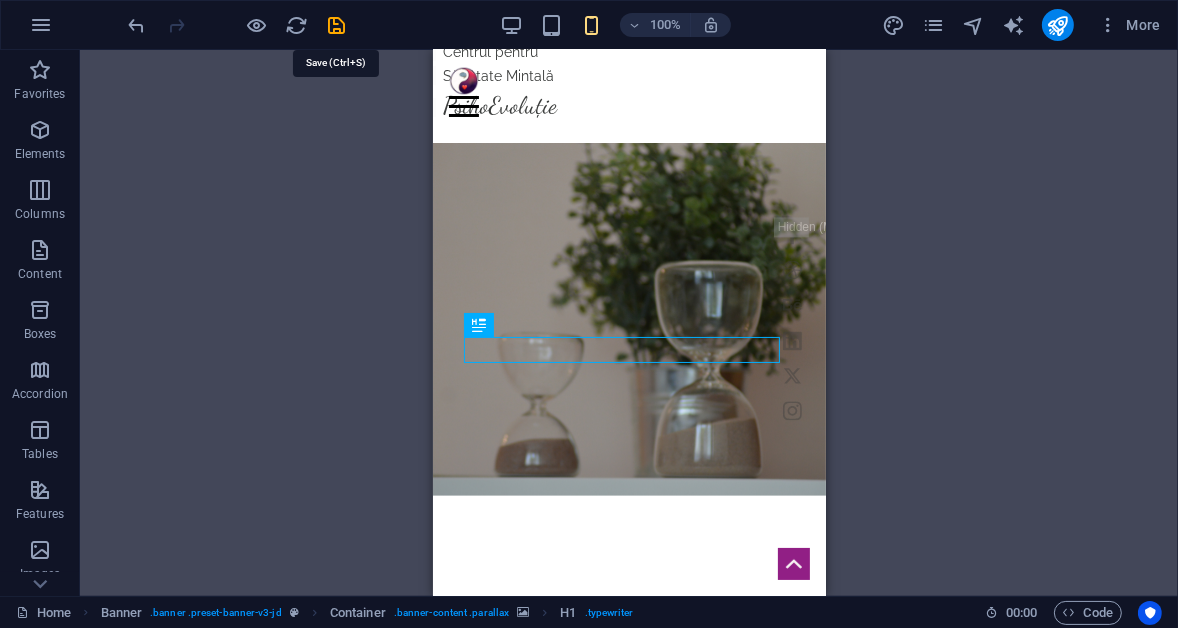 click at bounding box center (337, 25) 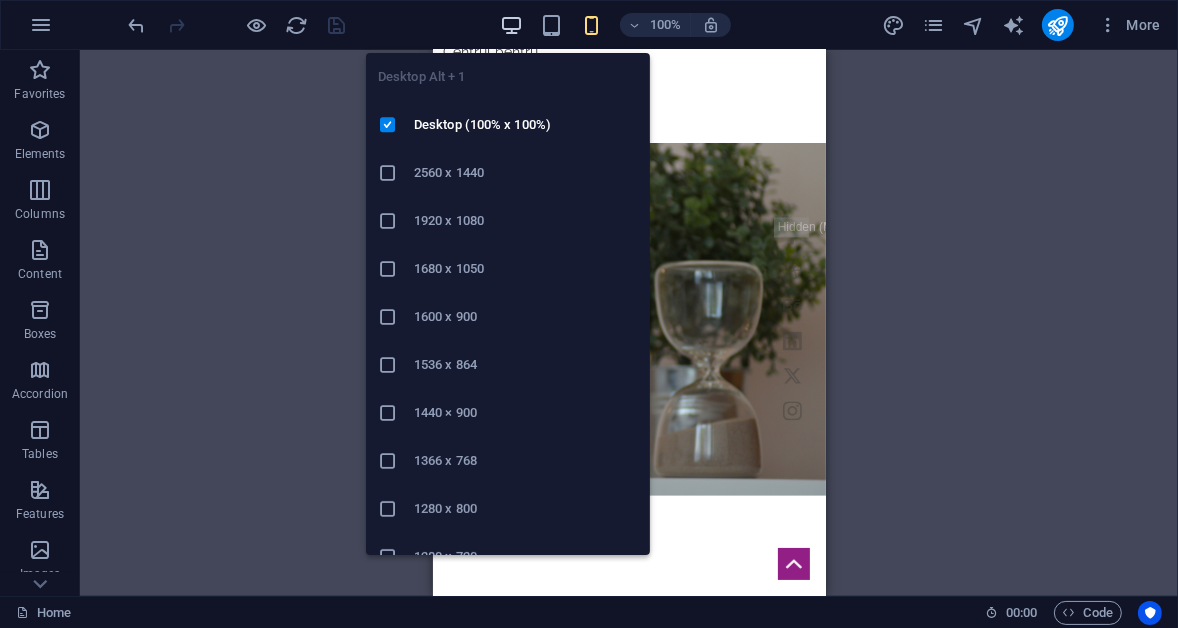 click at bounding box center [511, 25] 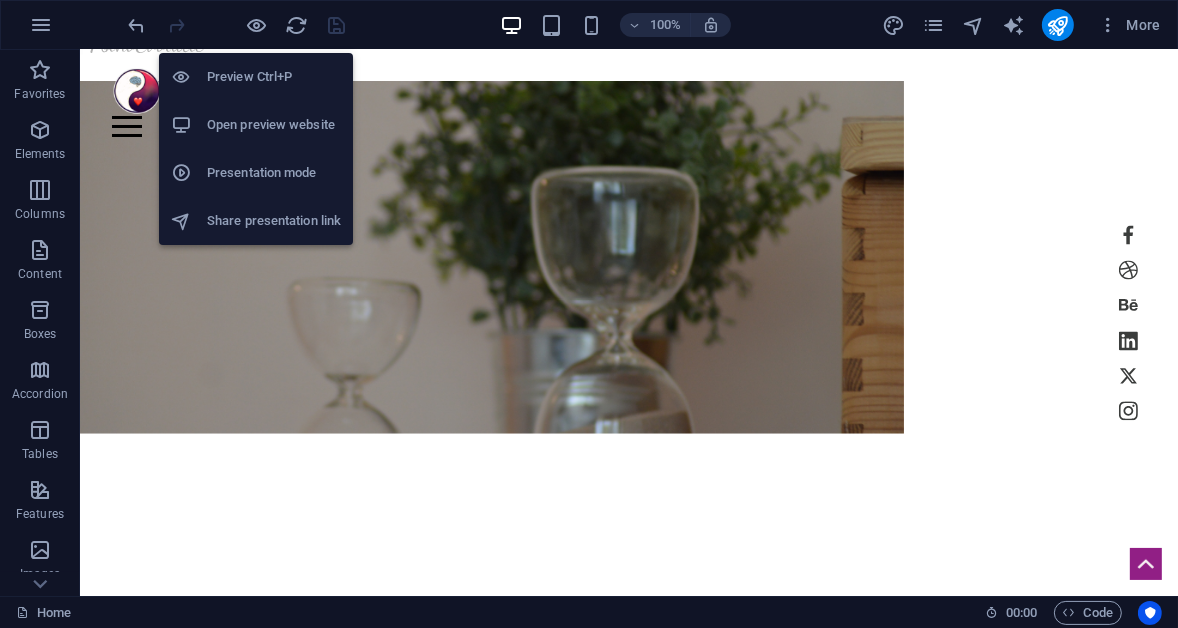click on "Preview Ctrl+P" at bounding box center (274, 77) 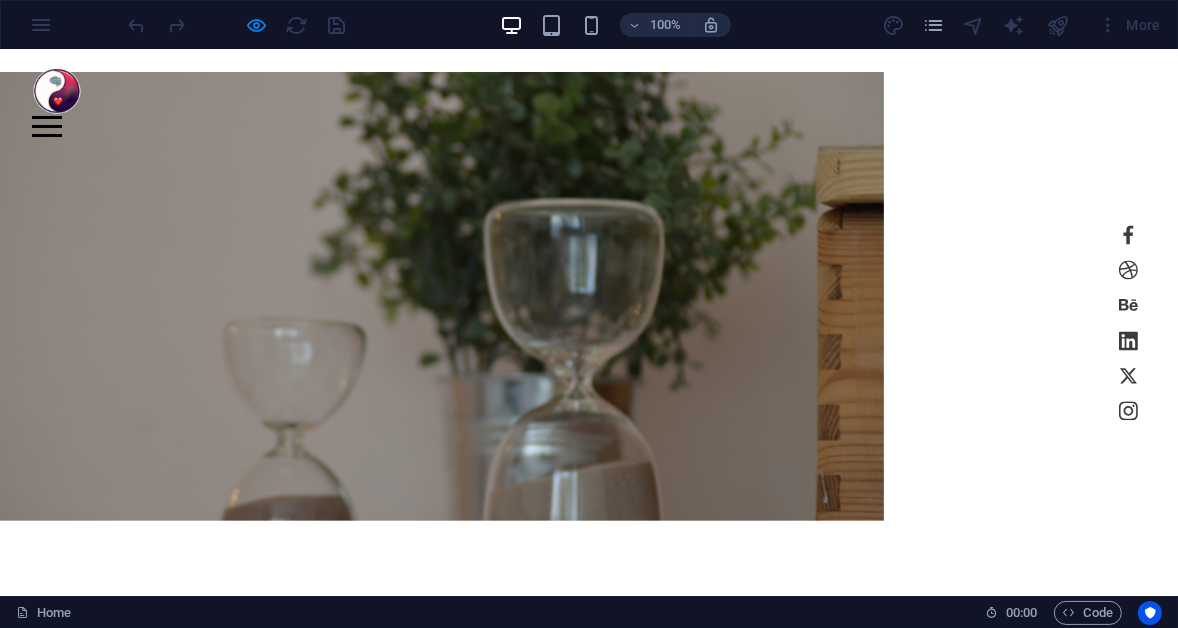 scroll, scrollTop: 0, scrollLeft: 0, axis: both 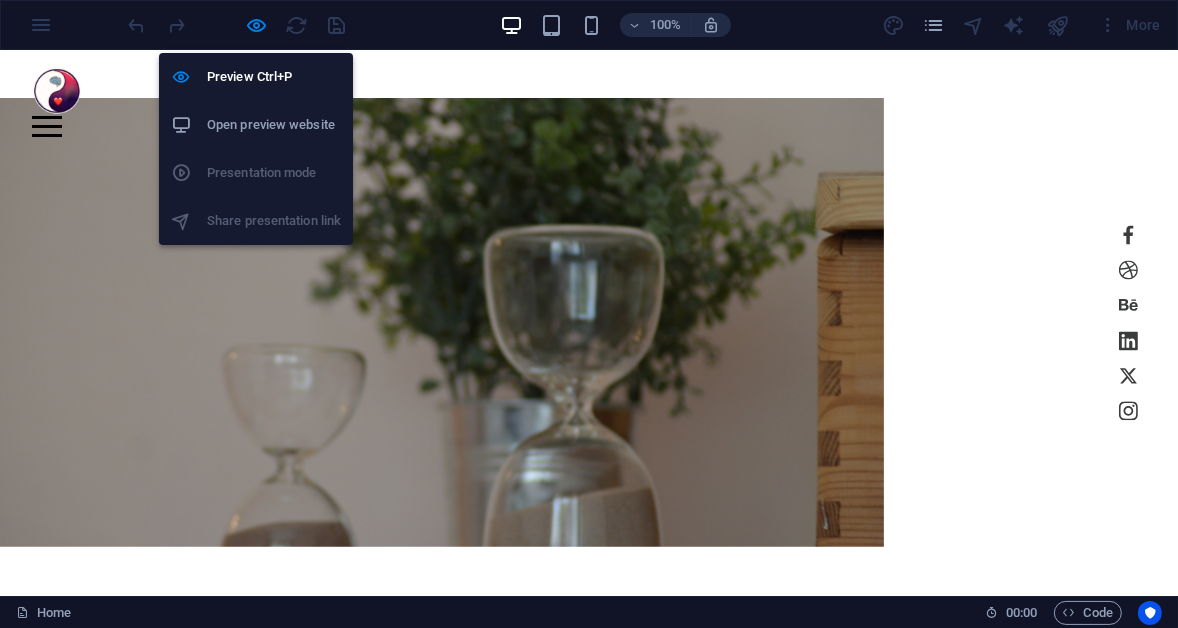 click on "Open preview website" at bounding box center [274, 125] 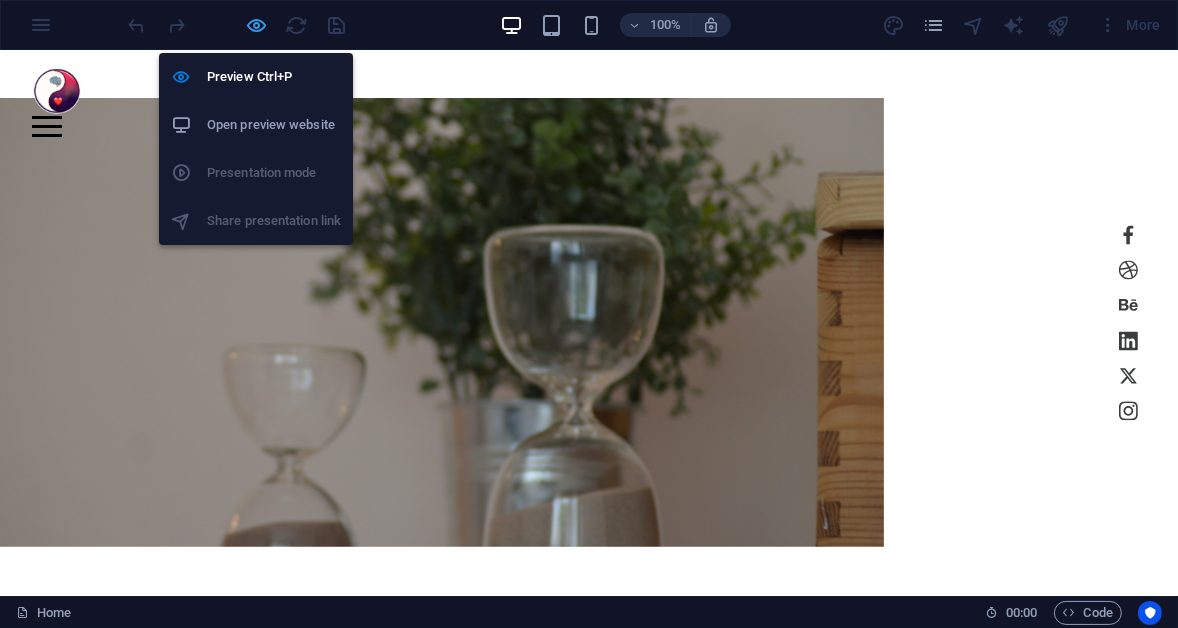 click at bounding box center [257, 25] 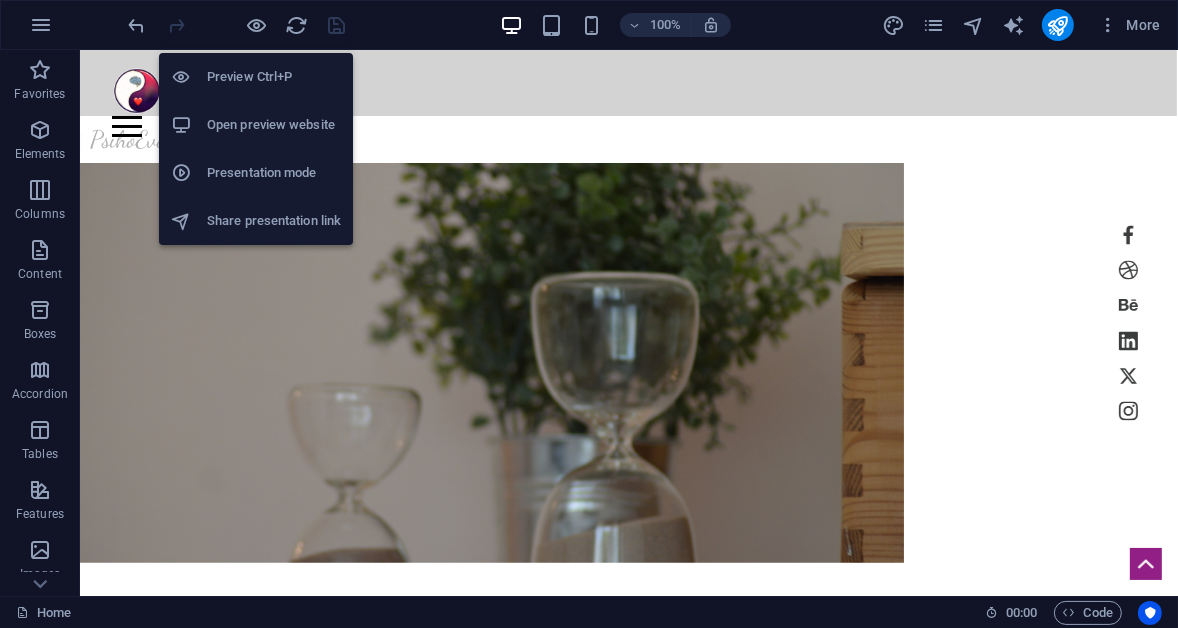 click on "Open preview website" at bounding box center [274, 125] 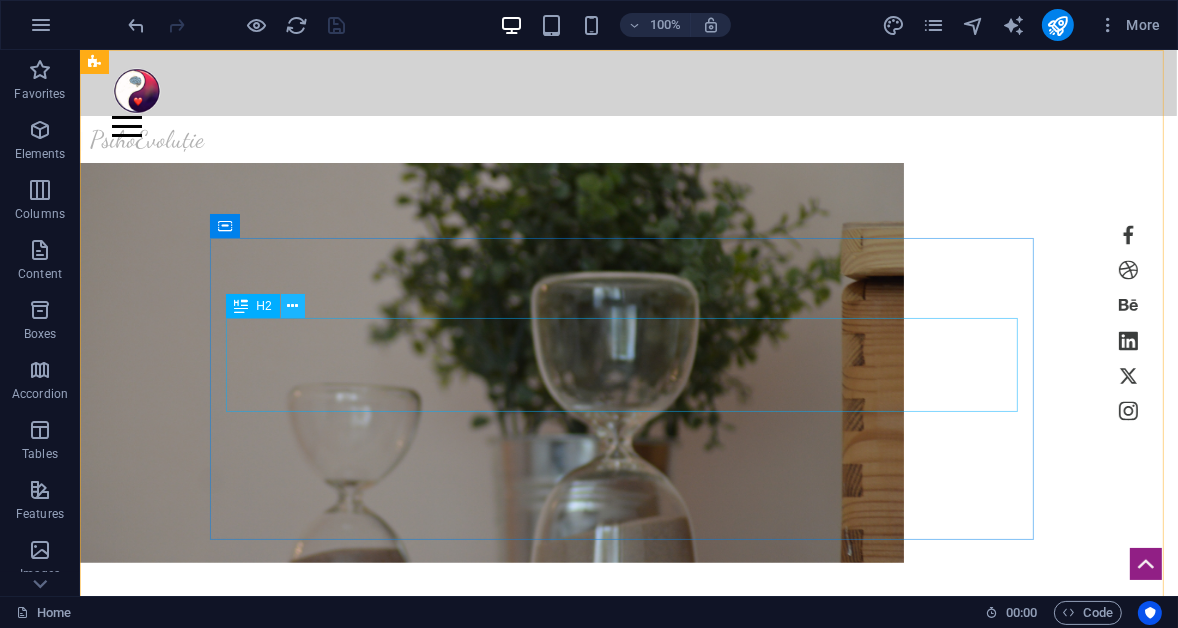 click at bounding box center [292, 306] 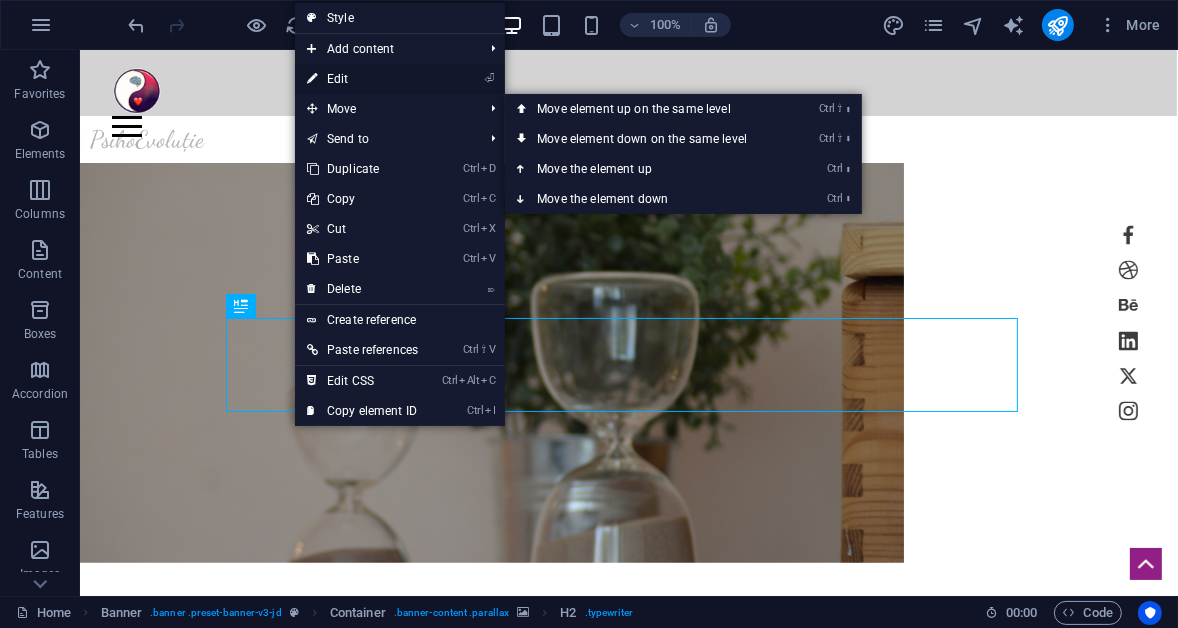 click on "⏎  Edit" at bounding box center (362, 79) 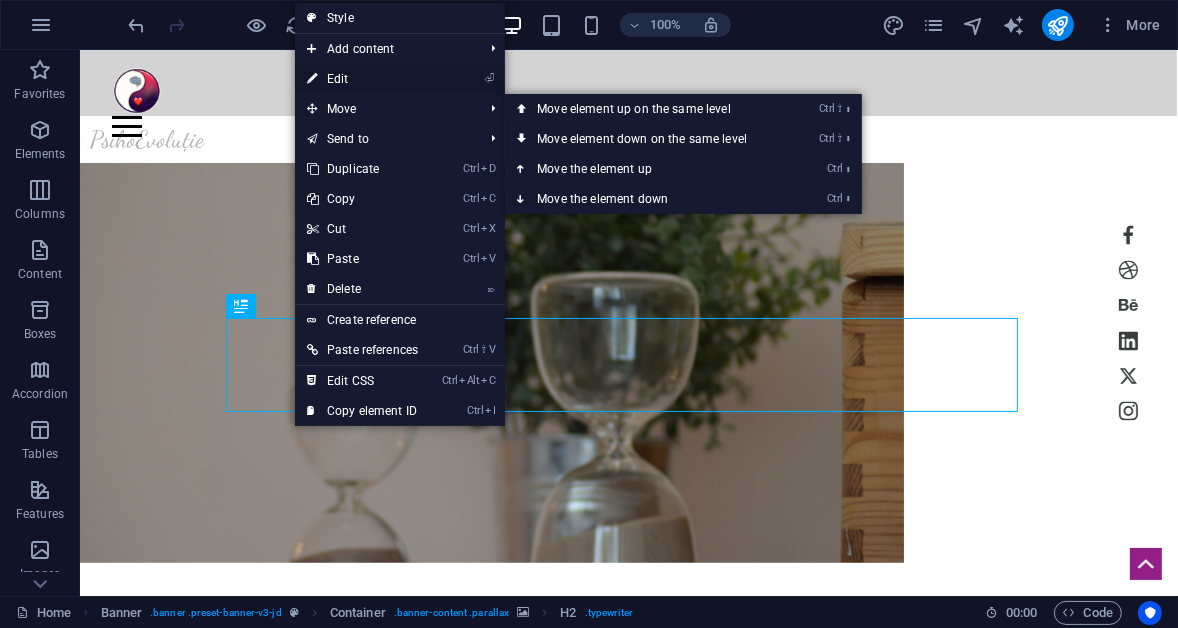 select on "%" 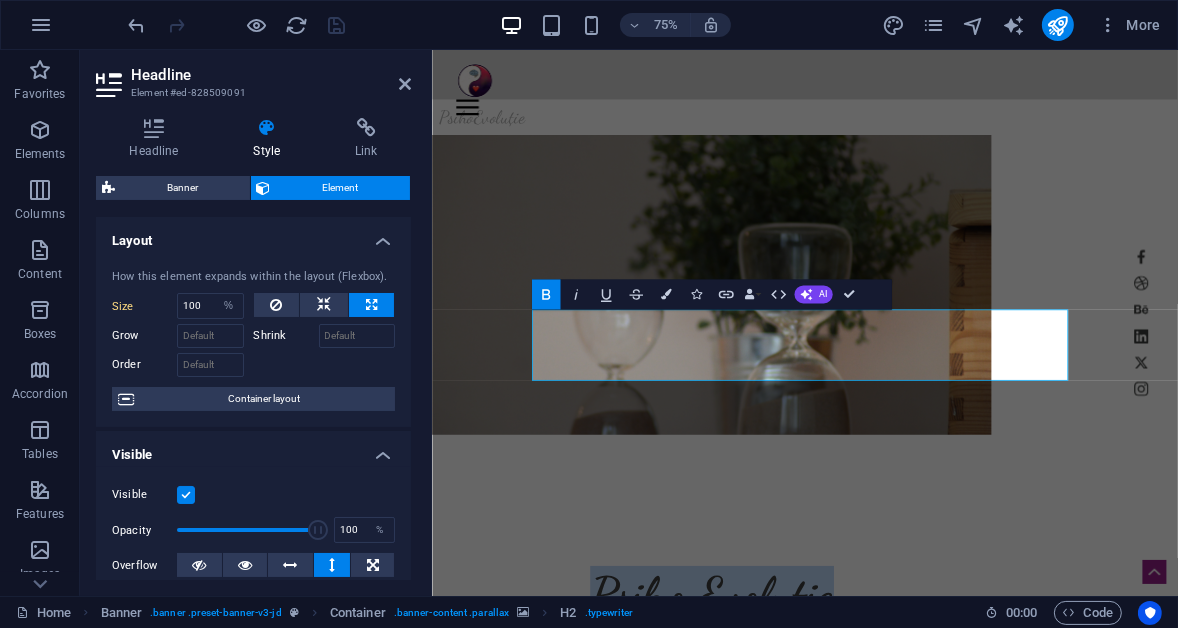 scroll, scrollTop: 2, scrollLeft: 0, axis: vertical 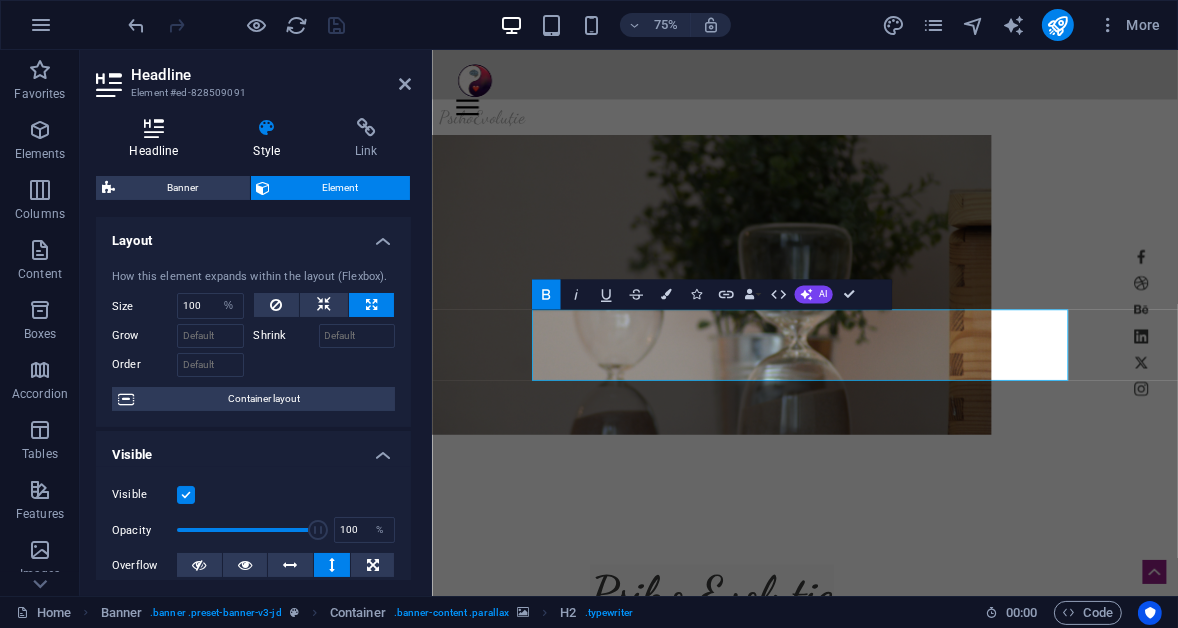 click at bounding box center (154, 128) 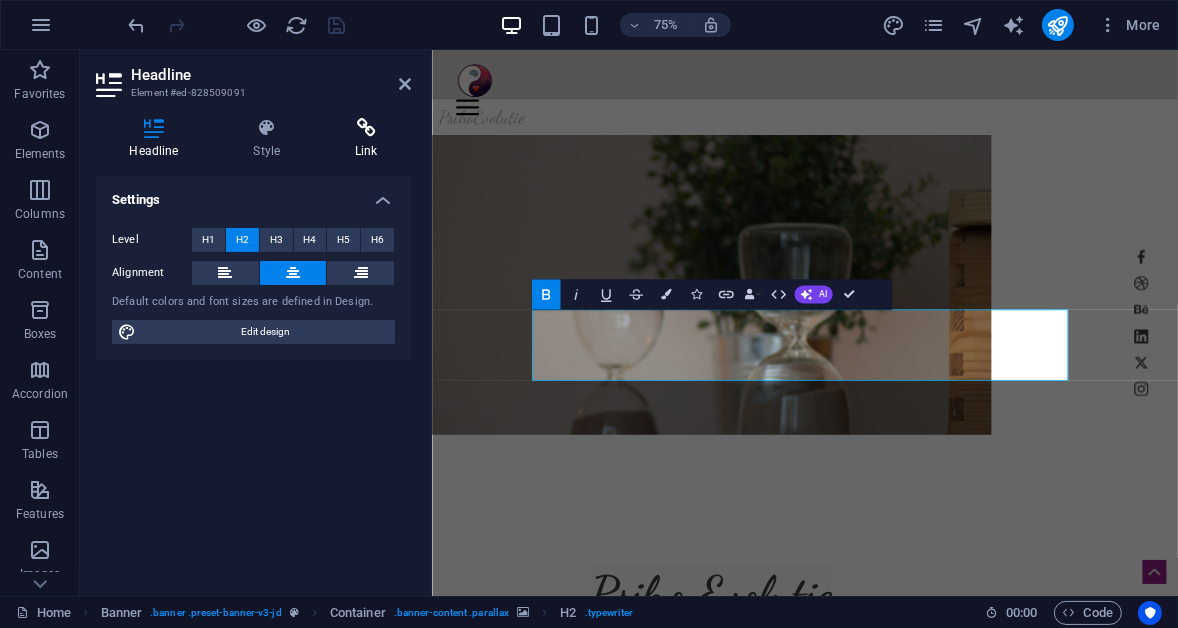 click at bounding box center [366, 128] 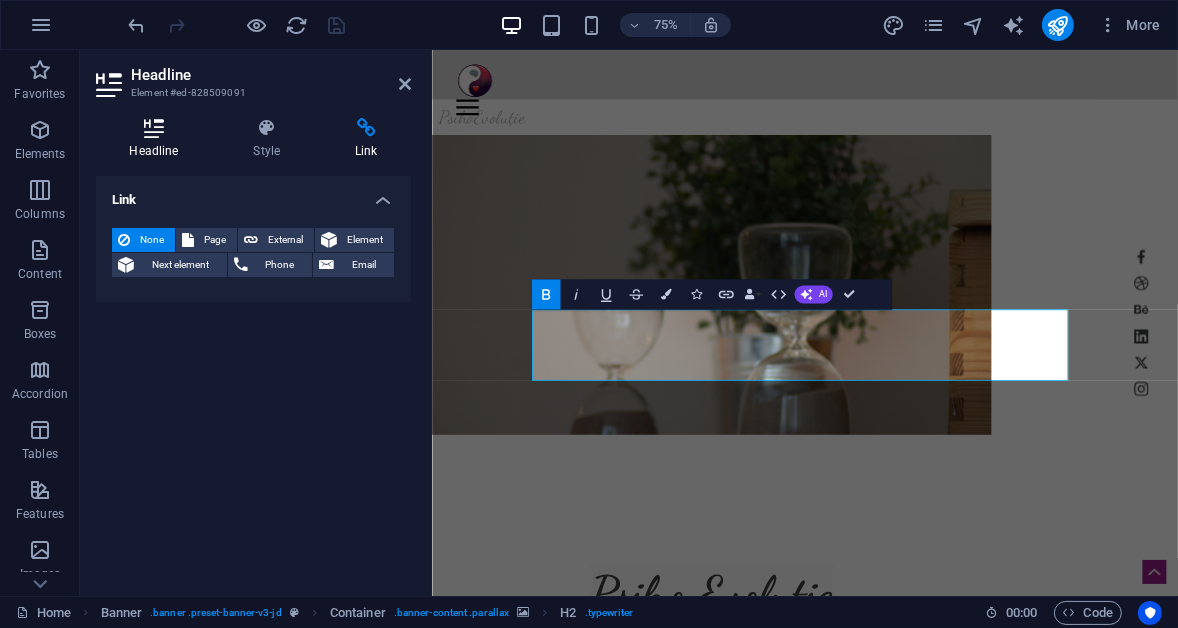click at bounding box center (154, 128) 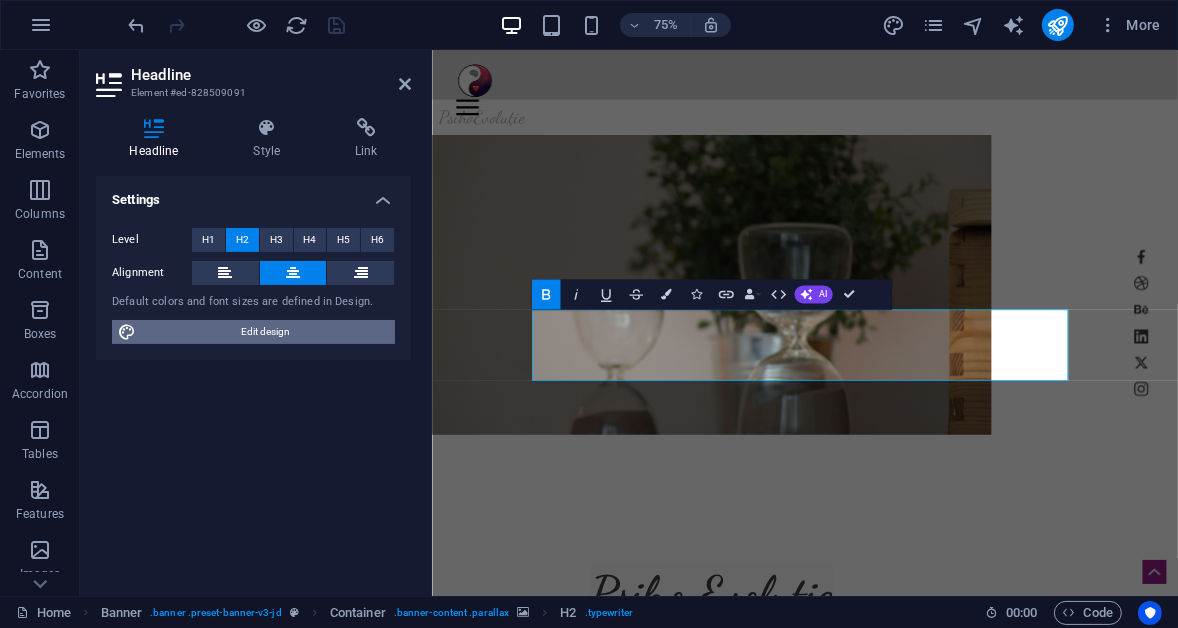 click on "Edit design" at bounding box center [265, 332] 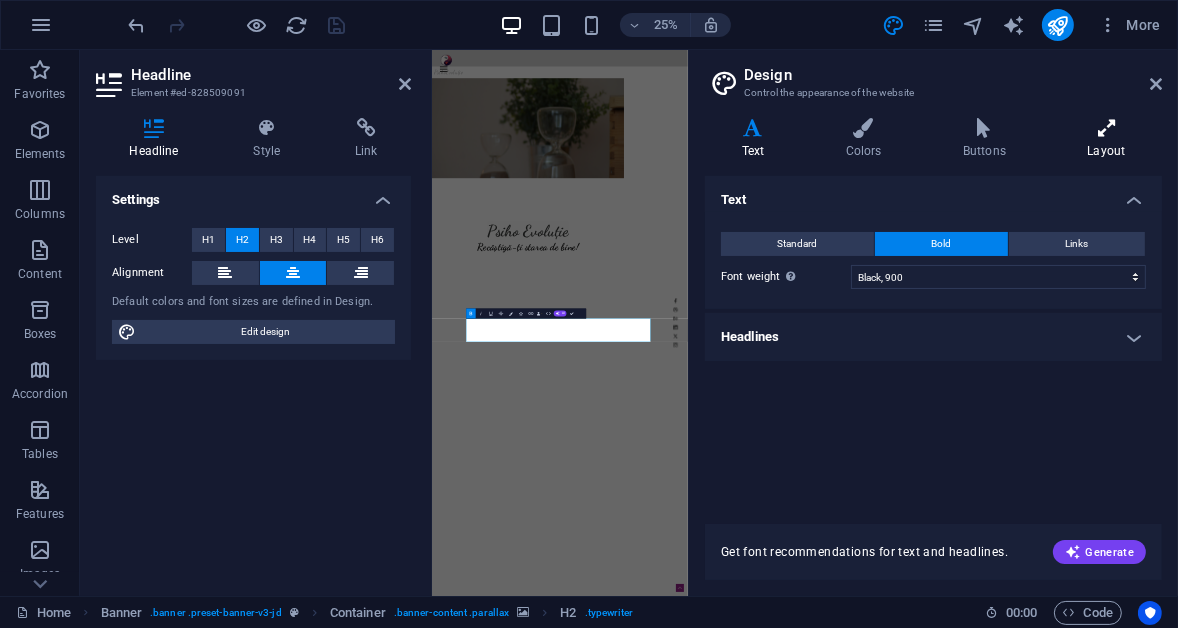 click at bounding box center [1106, 128] 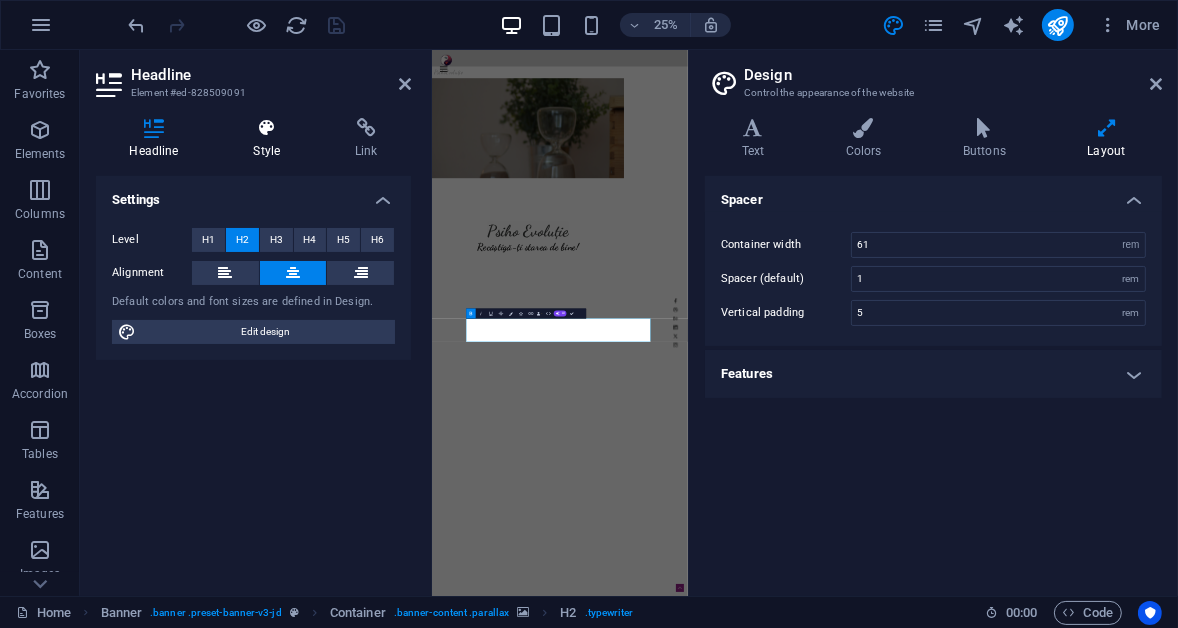 click on "Style" at bounding box center [271, 139] 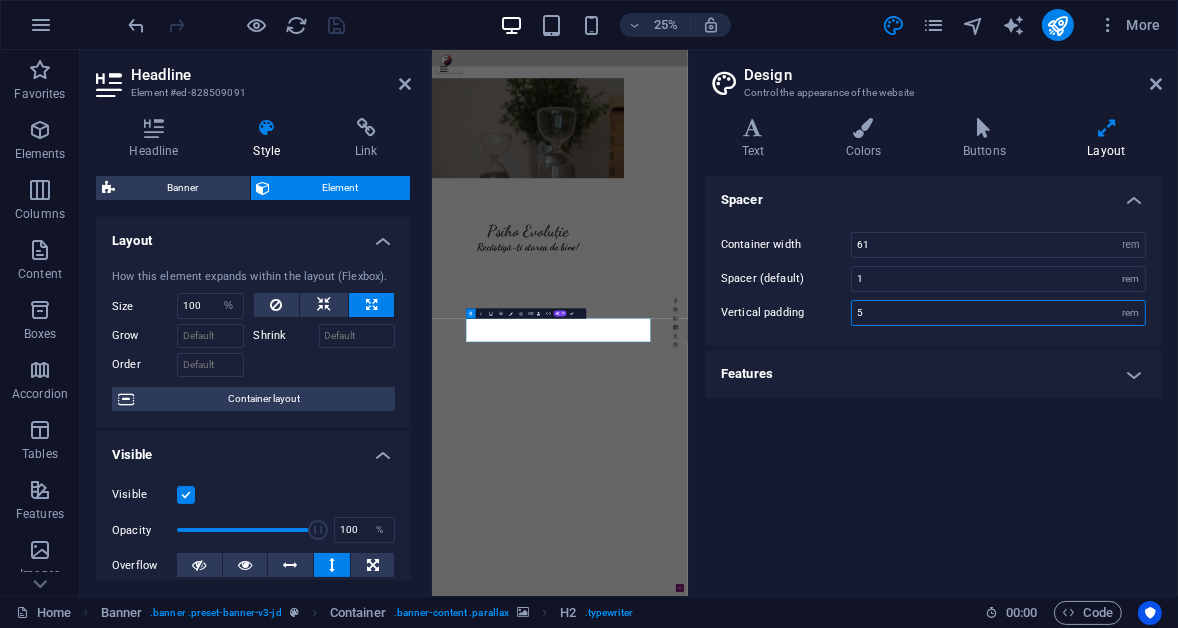 click on "5" at bounding box center [998, 313] 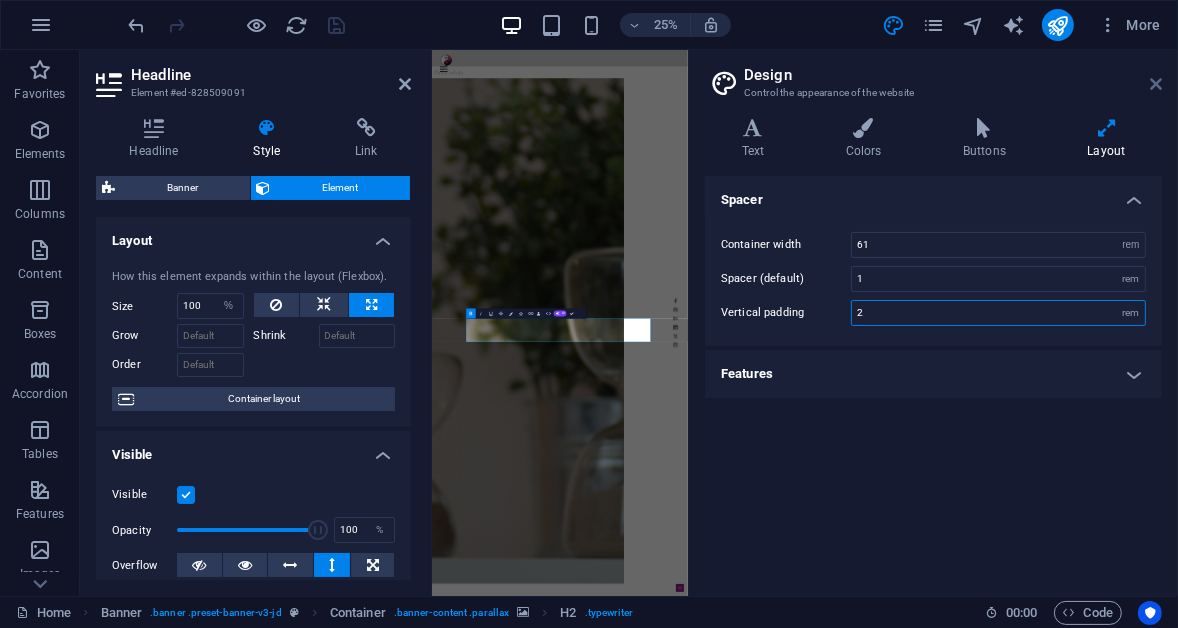 type on "2" 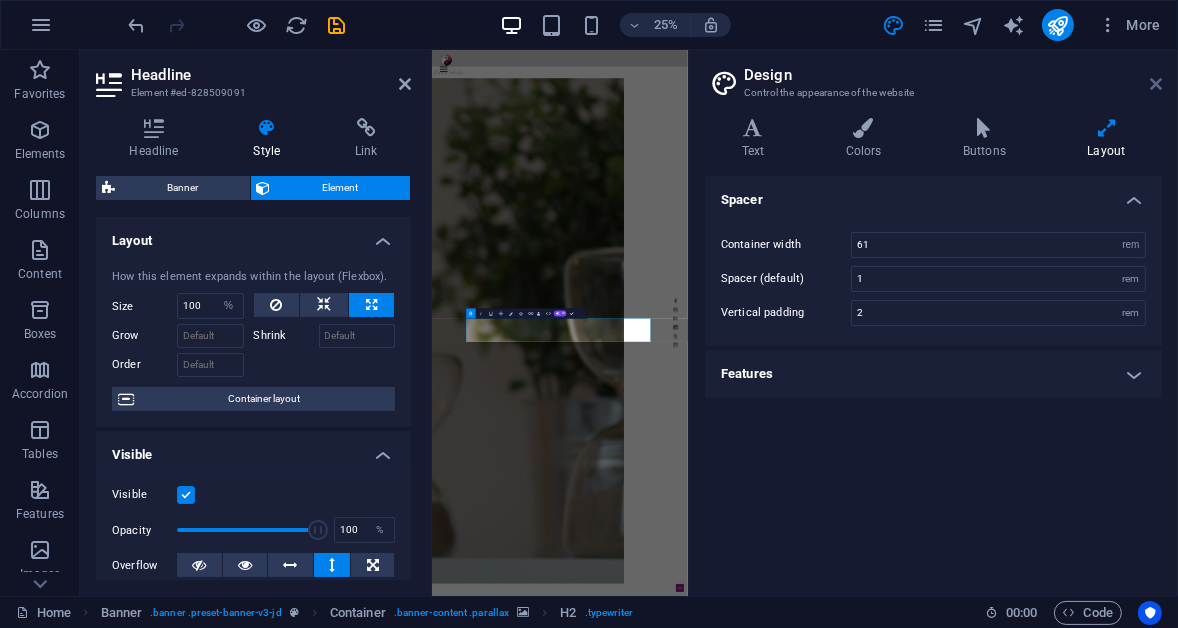 click at bounding box center (1156, 84) 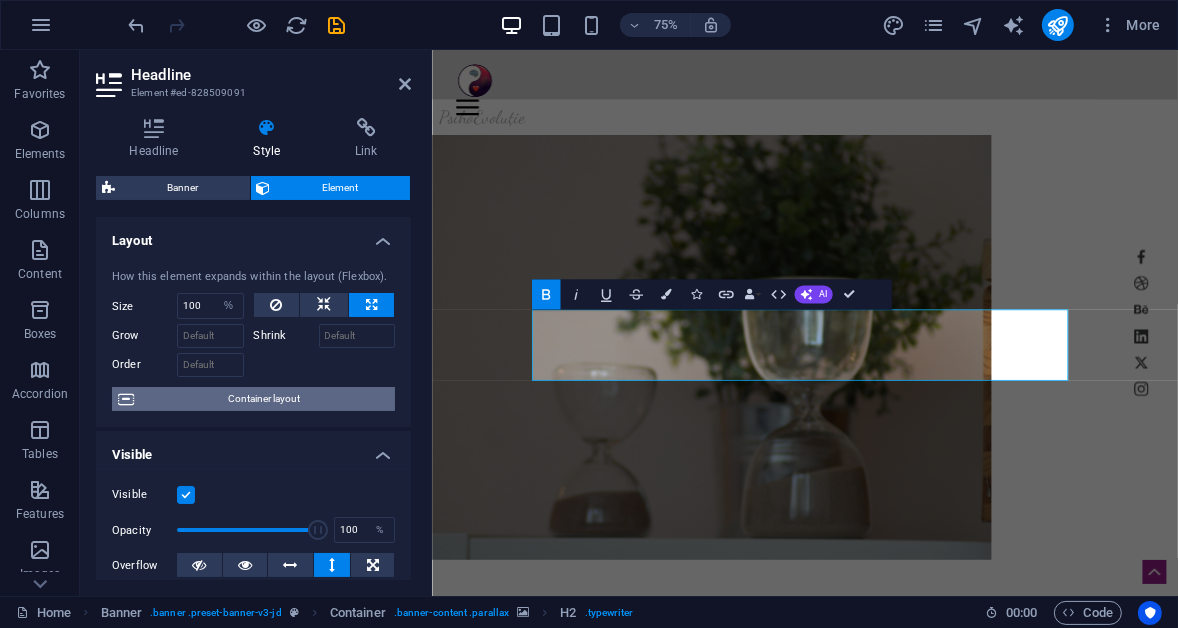 click on "Container layout" at bounding box center (264, 399) 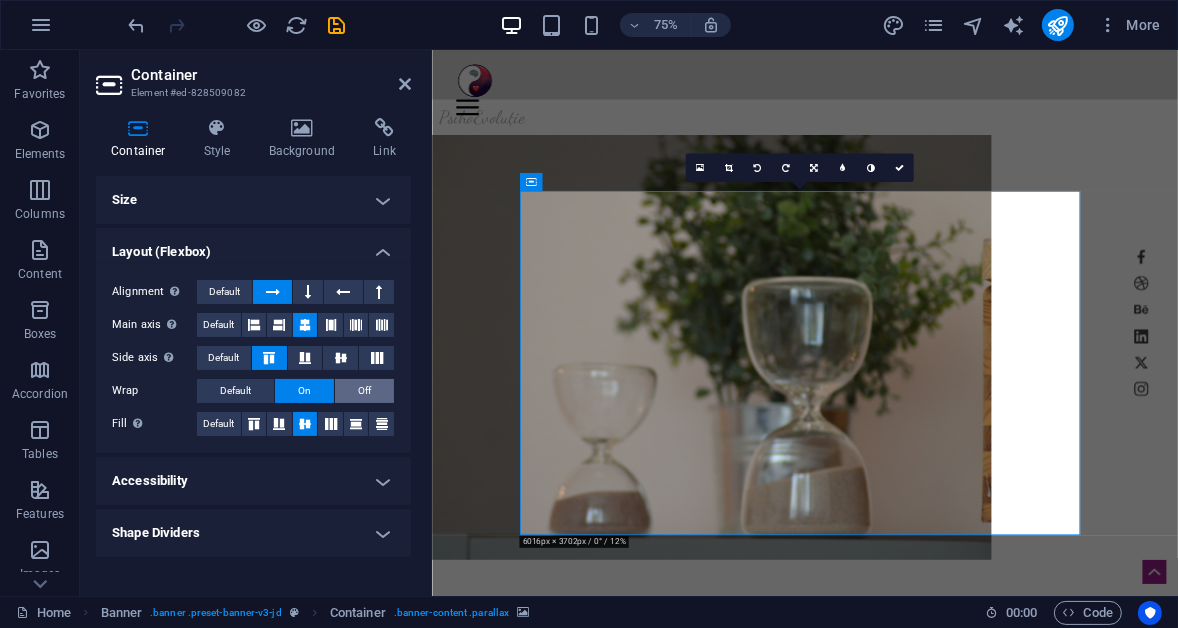 click on "Off" at bounding box center [364, 391] 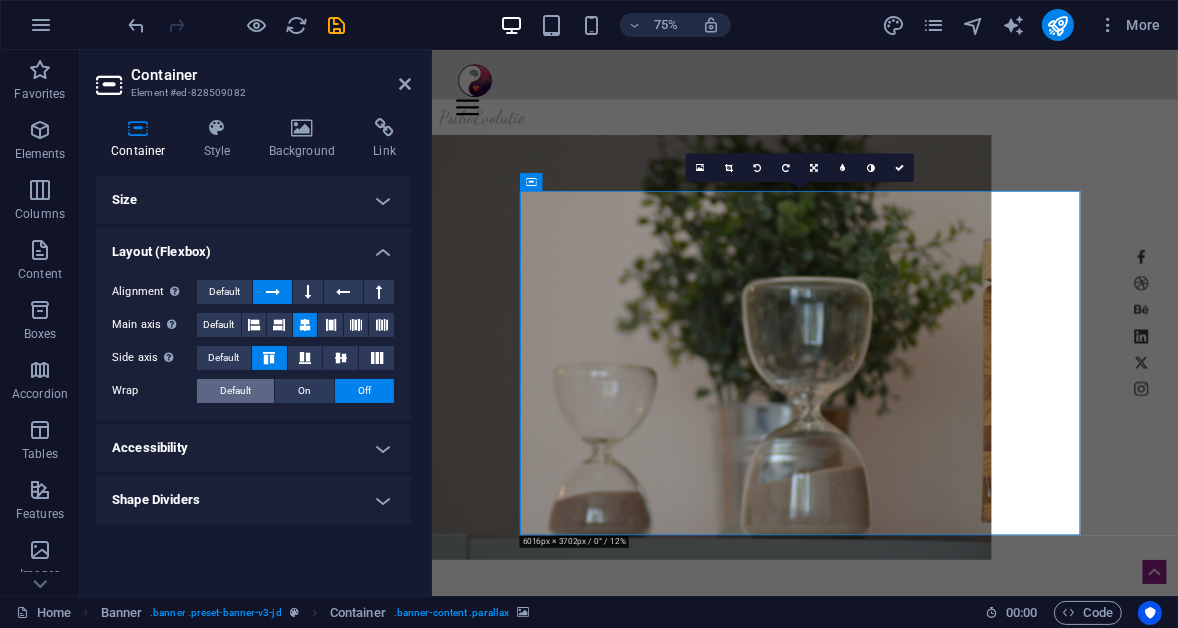click on "Default" at bounding box center (235, 391) 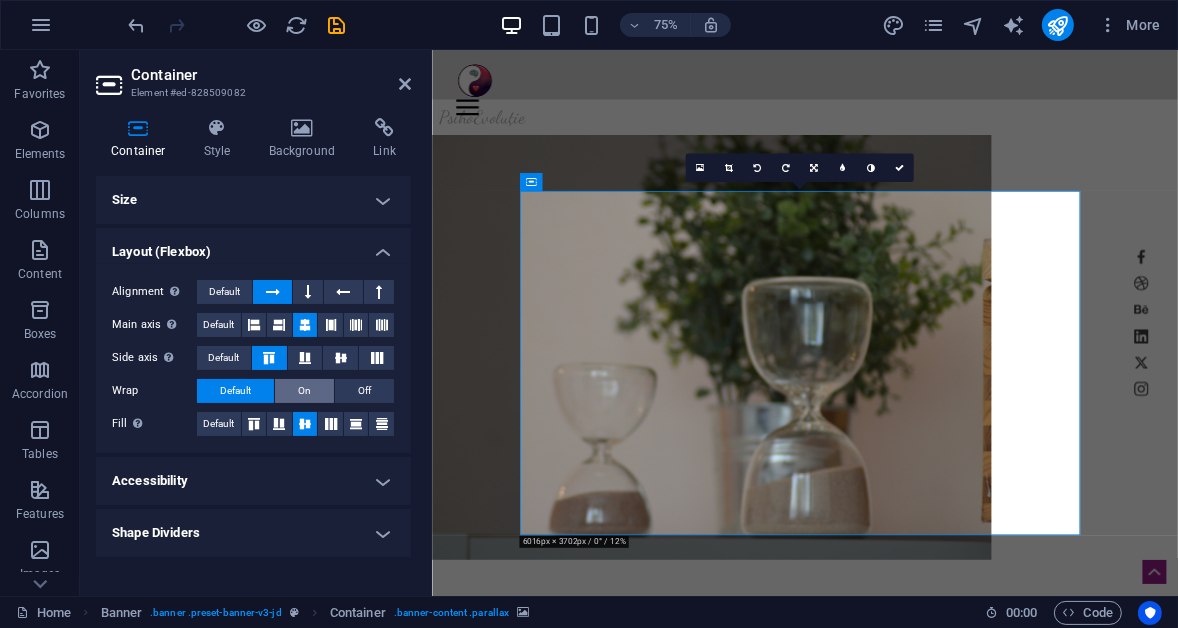 click on "On" at bounding box center (304, 391) 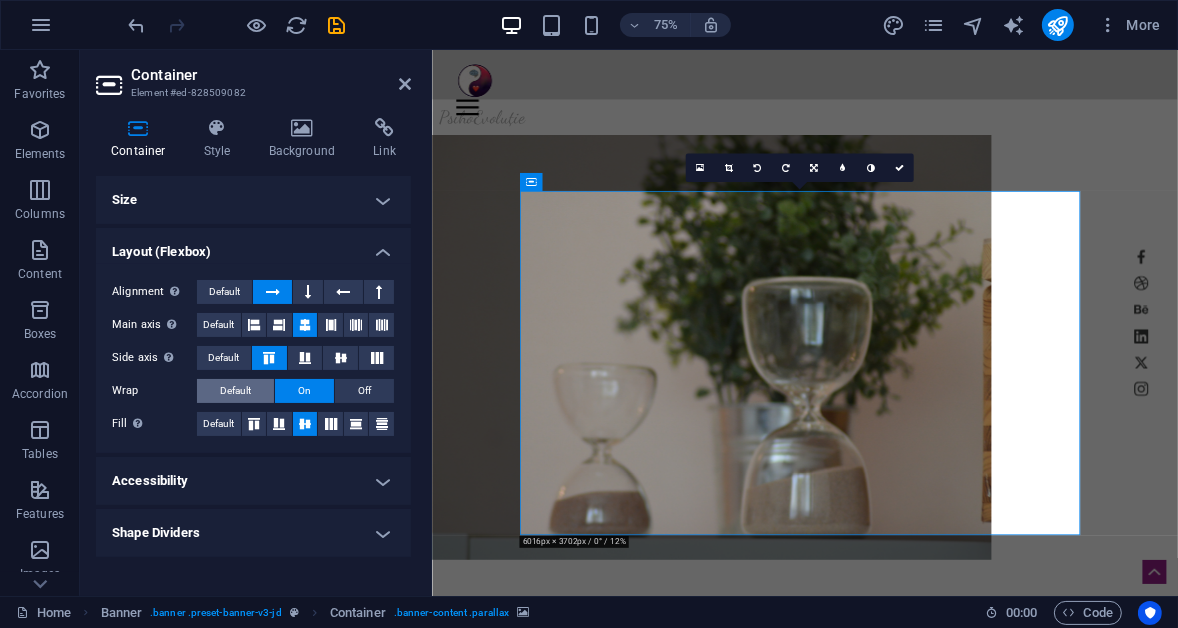 click on "Default" at bounding box center (235, 391) 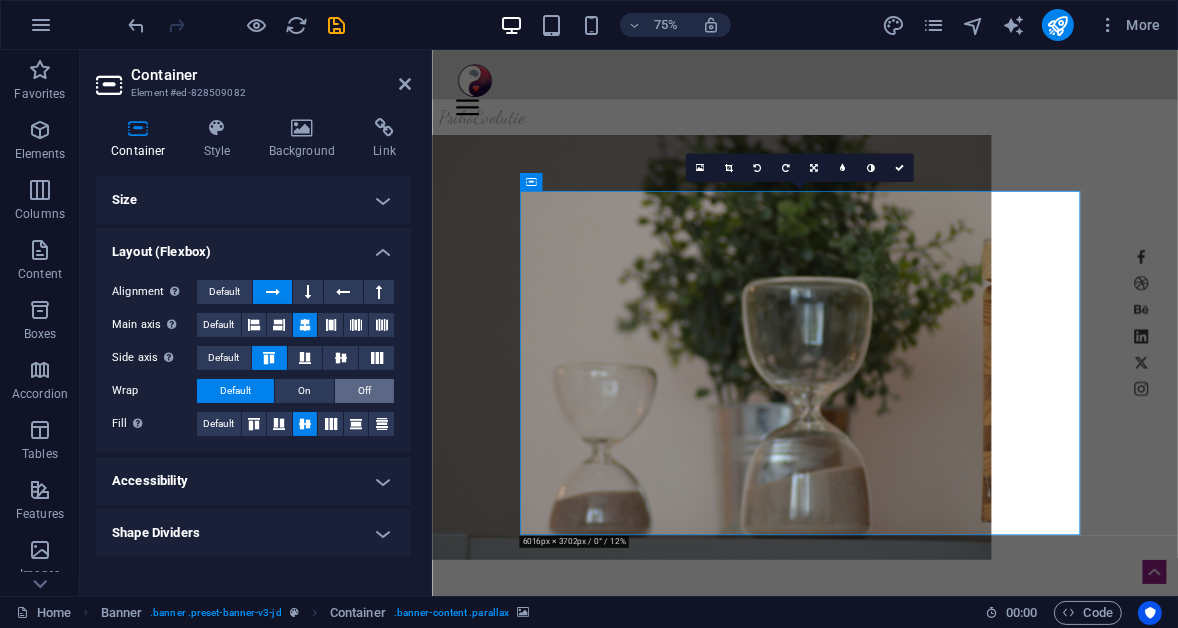 click on "Off" at bounding box center [364, 391] 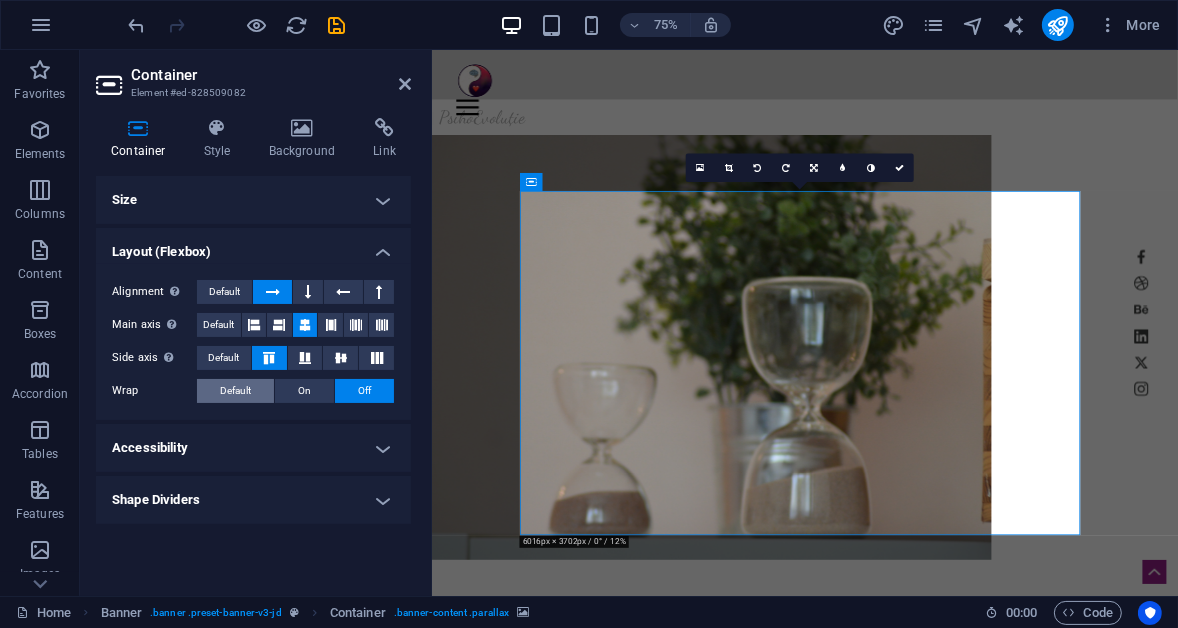 click on "Default" at bounding box center [235, 391] 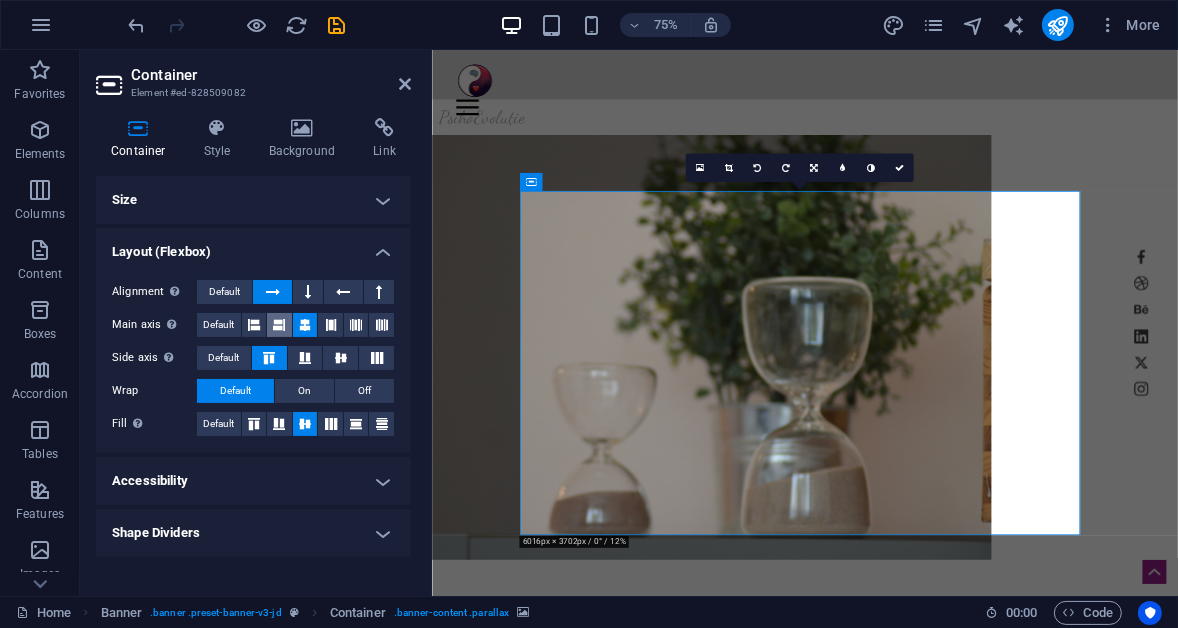 click at bounding box center [279, 325] 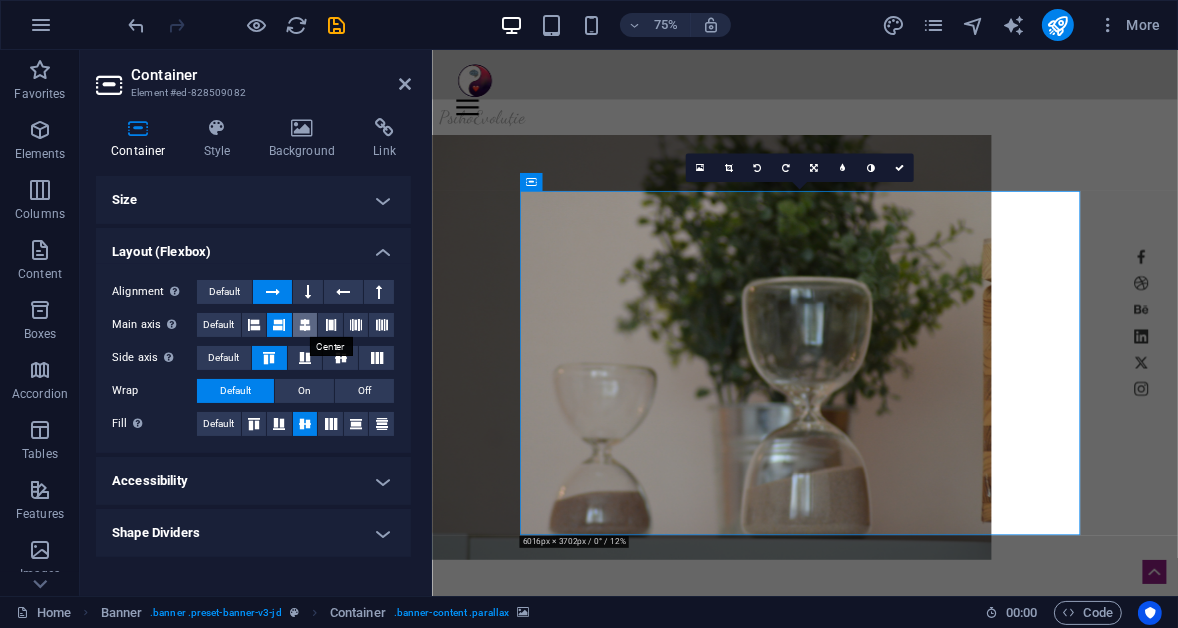 click at bounding box center (305, 325) 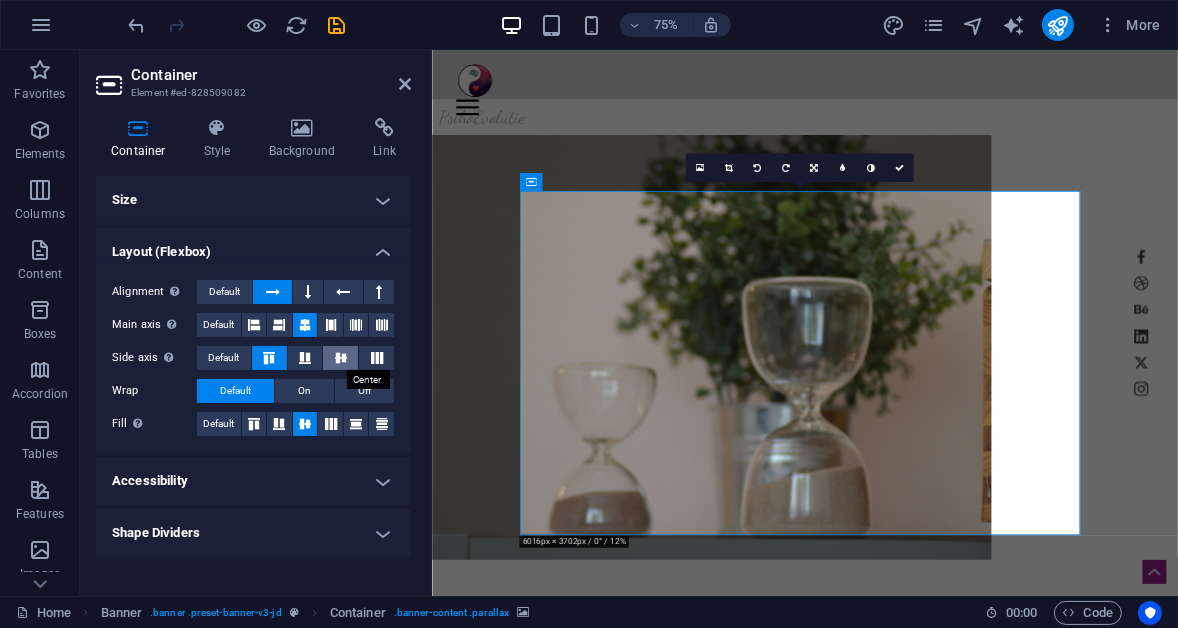 click at bounding box center (341, 358) 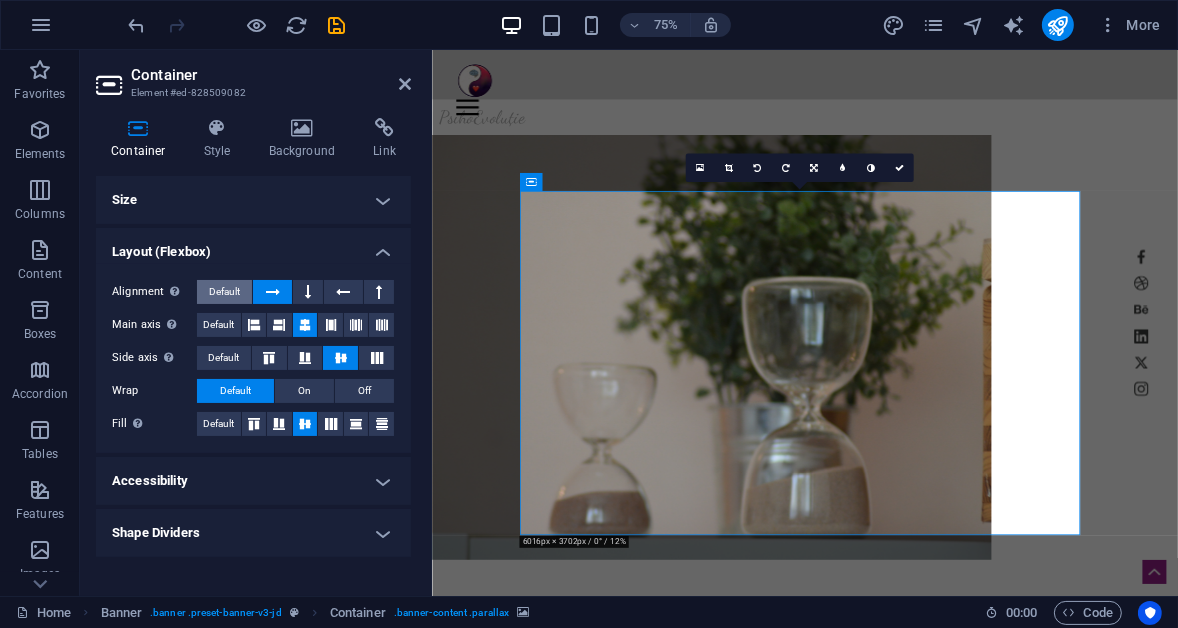 click on "Default" at bounding box center [224, 292] 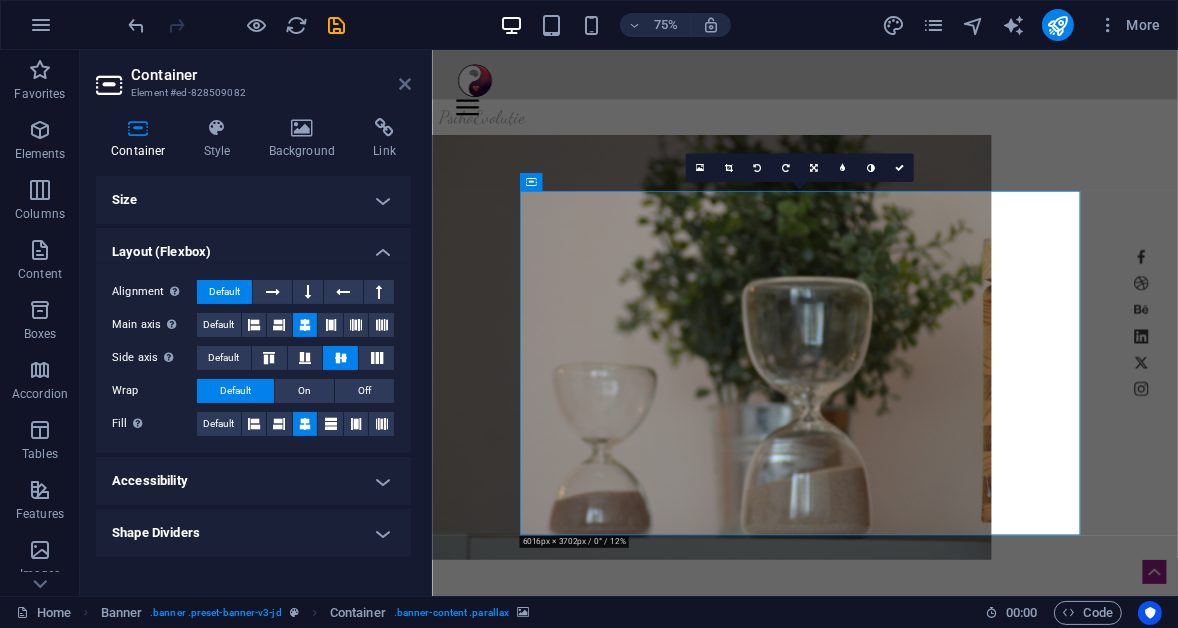 click at bounding box center (405, 84) 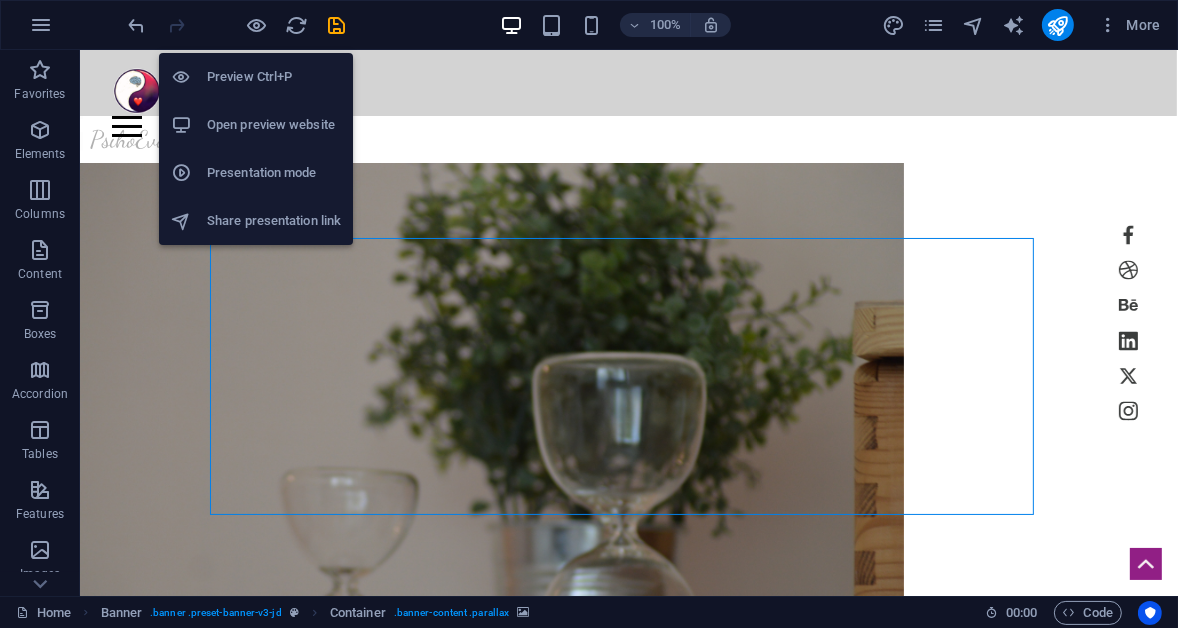 click on "Open preview website" at bounding box center [274, 125] 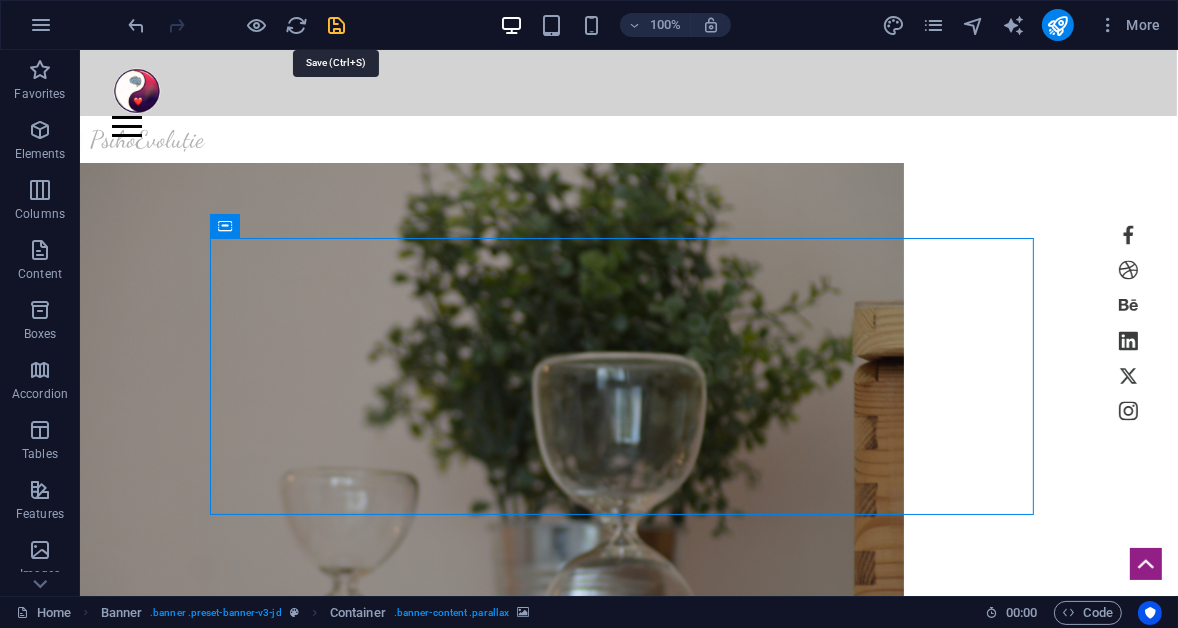 click at bounding box center [337, 25] 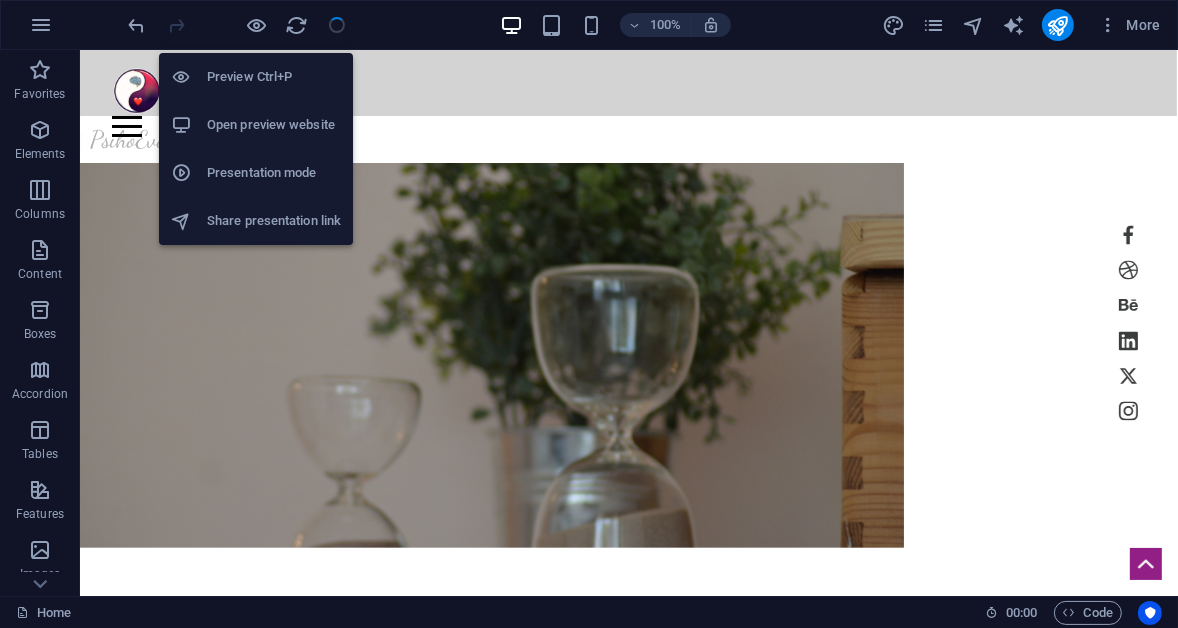 click on "Open preview website" at bounding box center (274, 125) 